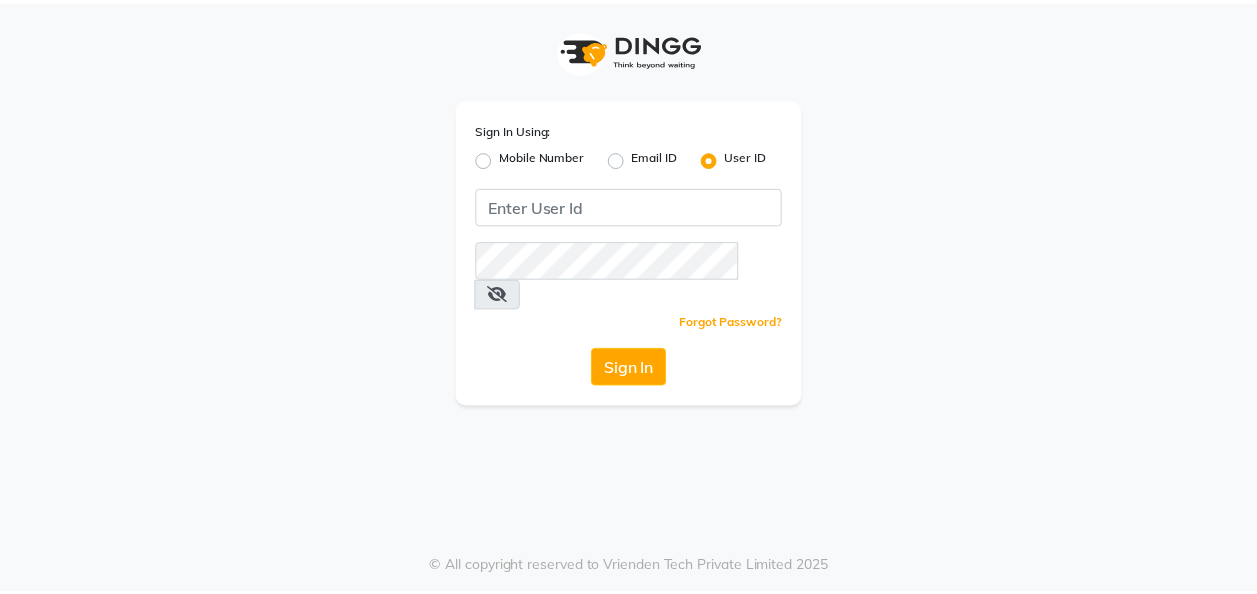 scroll, scrollTop: 0, scrollLeft: 0, axis: both 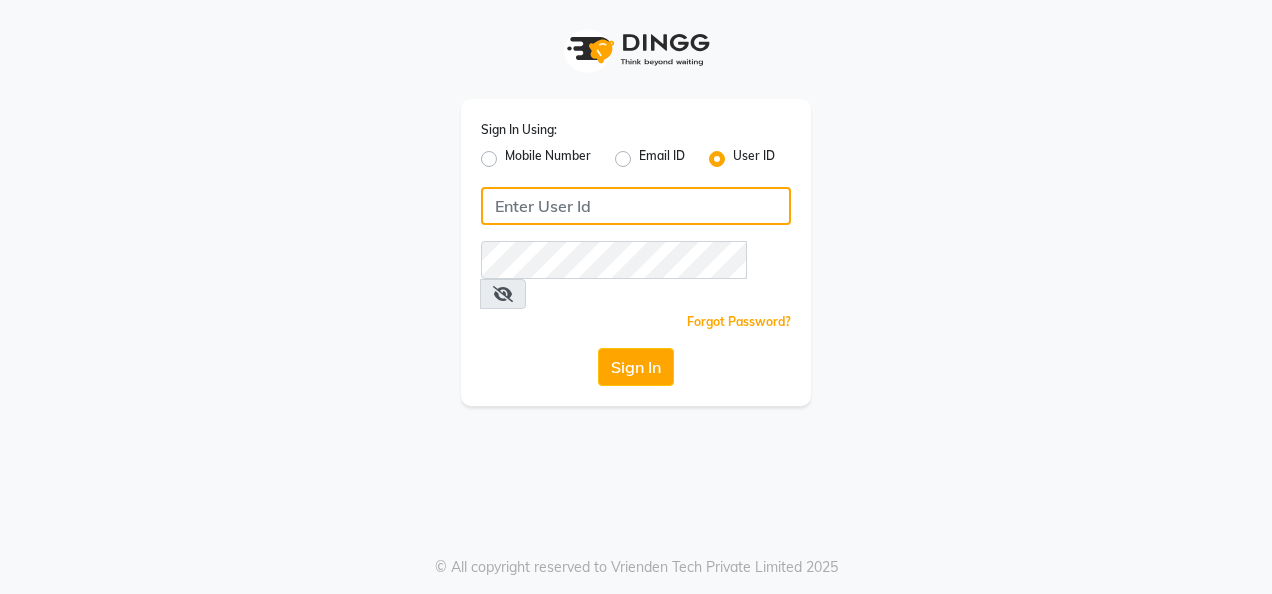 click 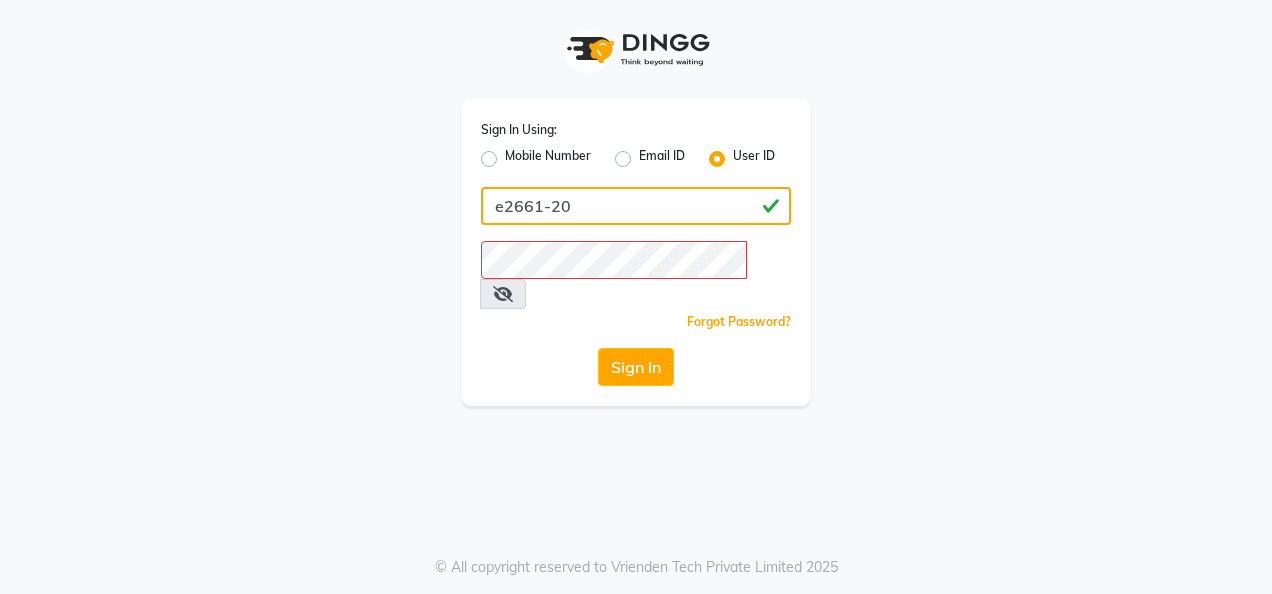 type on "e2661-20" 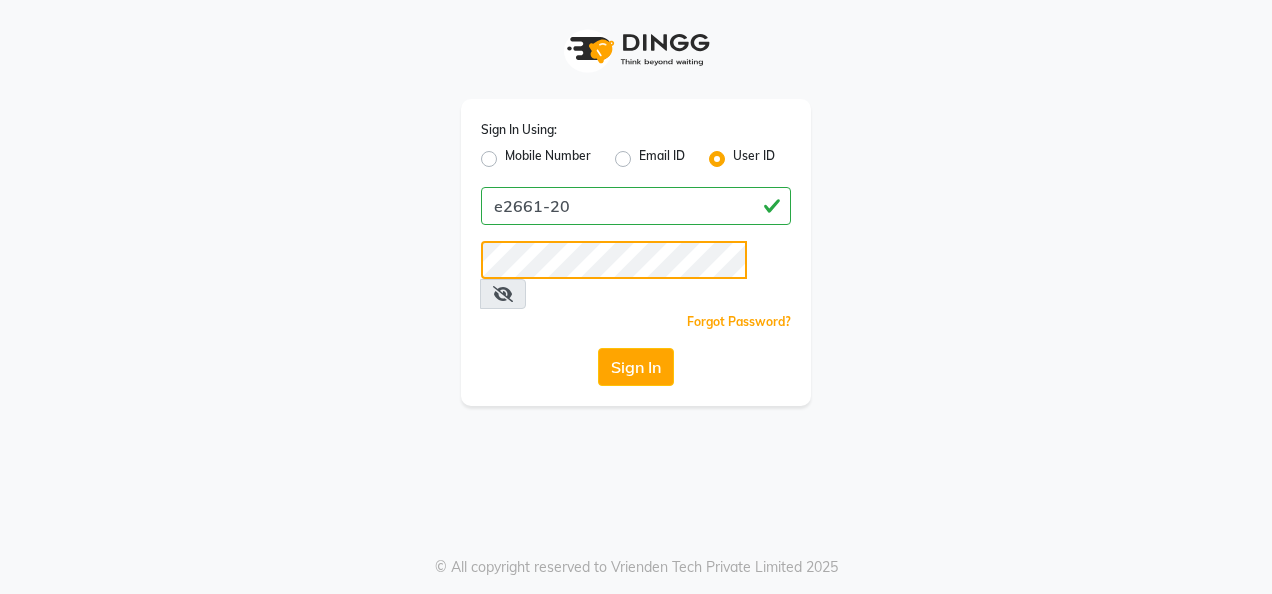click on "Sign In" 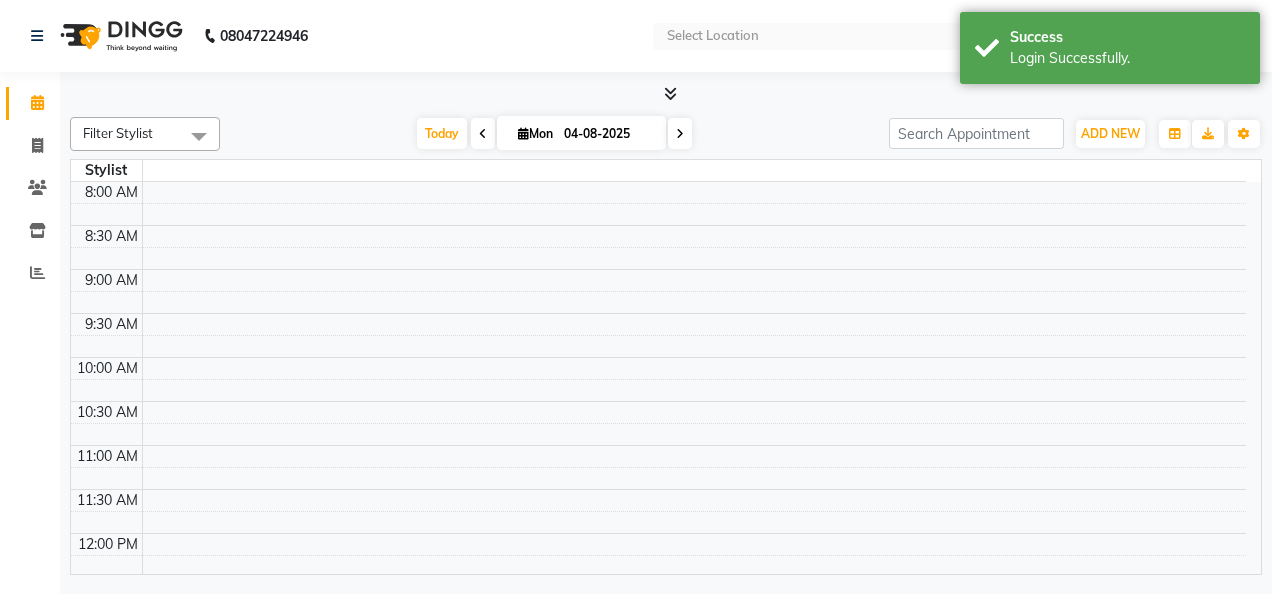 select on "en" 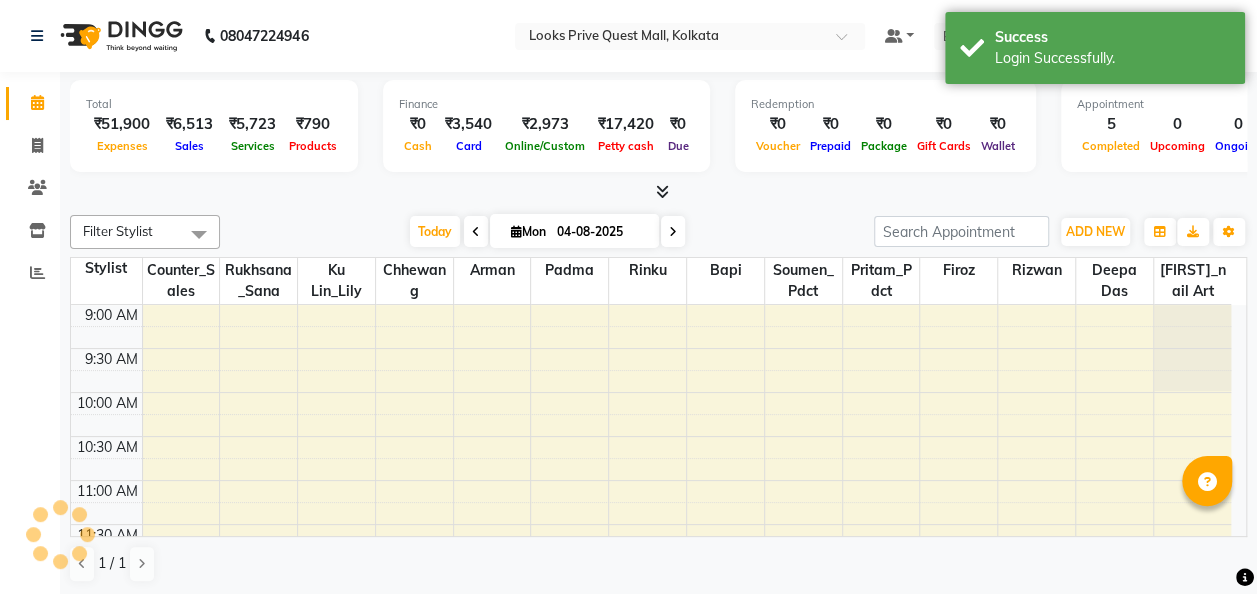 scroll, scrollTop: 0, scrollLeft: 0, axis: both 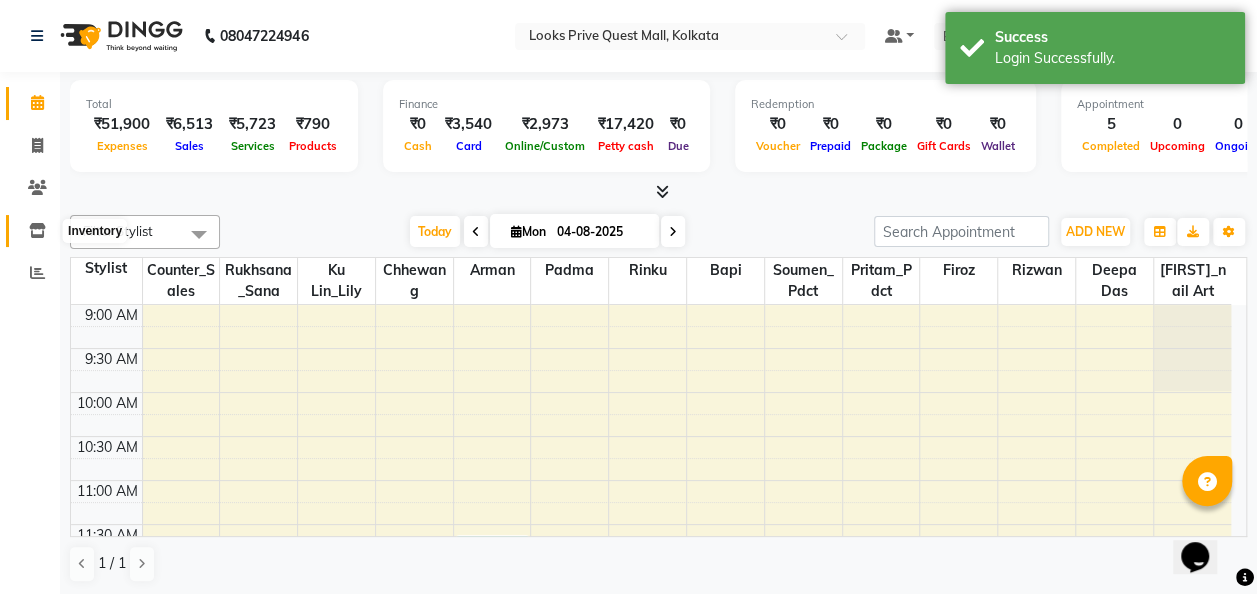 click 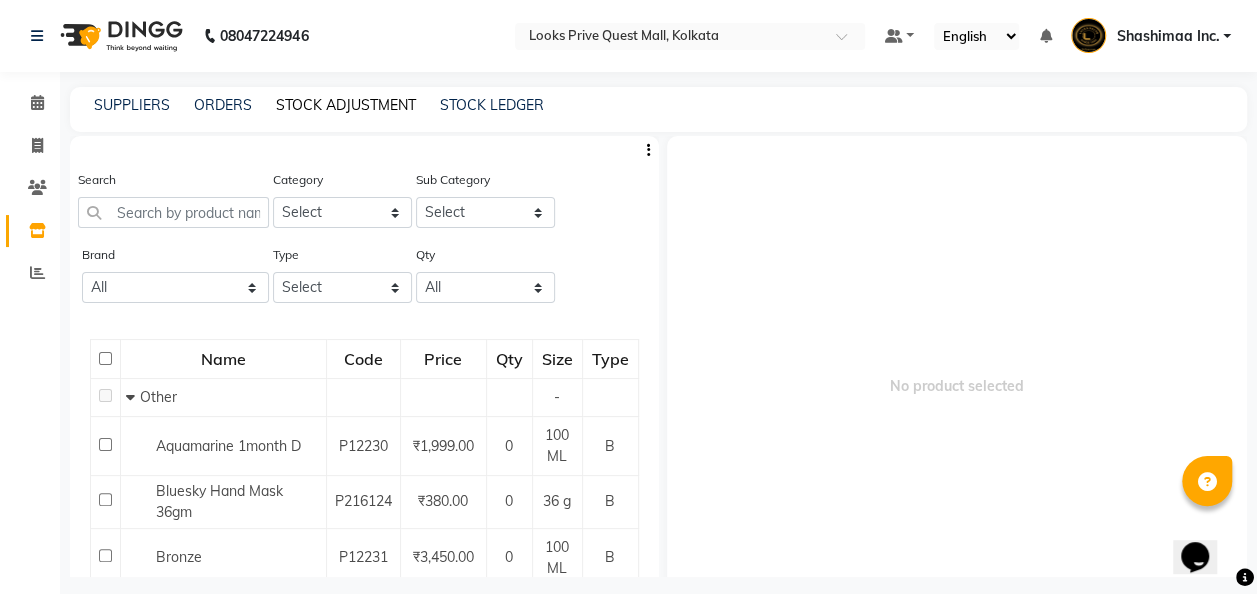 click on "STOCK ADJUSTMENT" 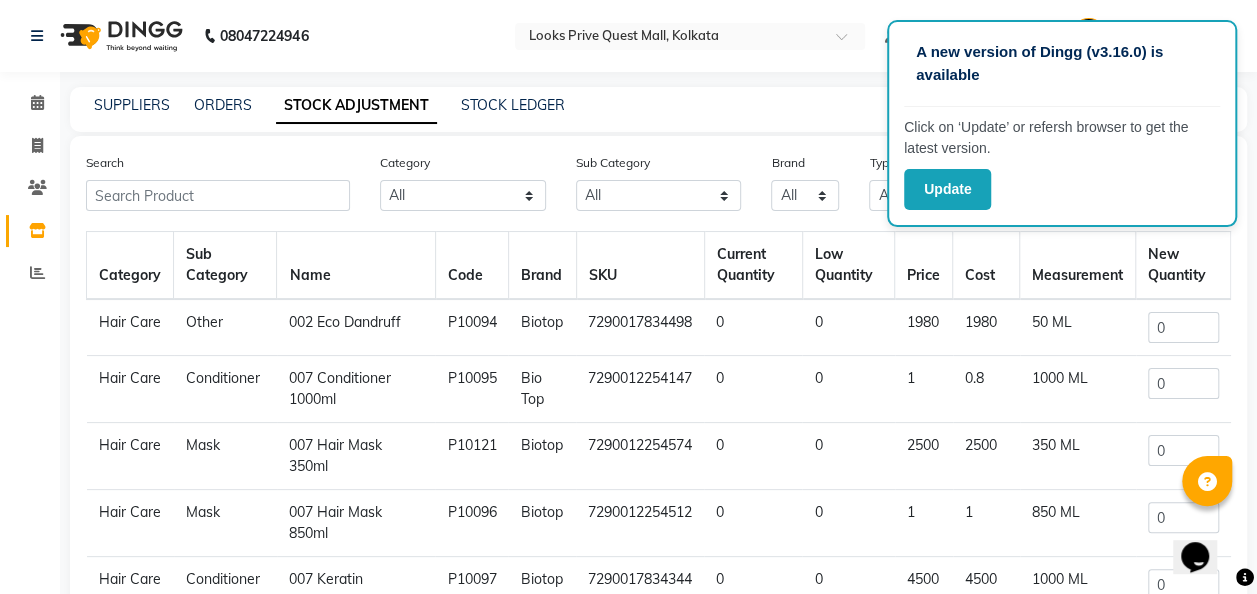 click on "SUPPLIERS ORDERS STOCK ADJUSTMENT STOCK LEDGER" 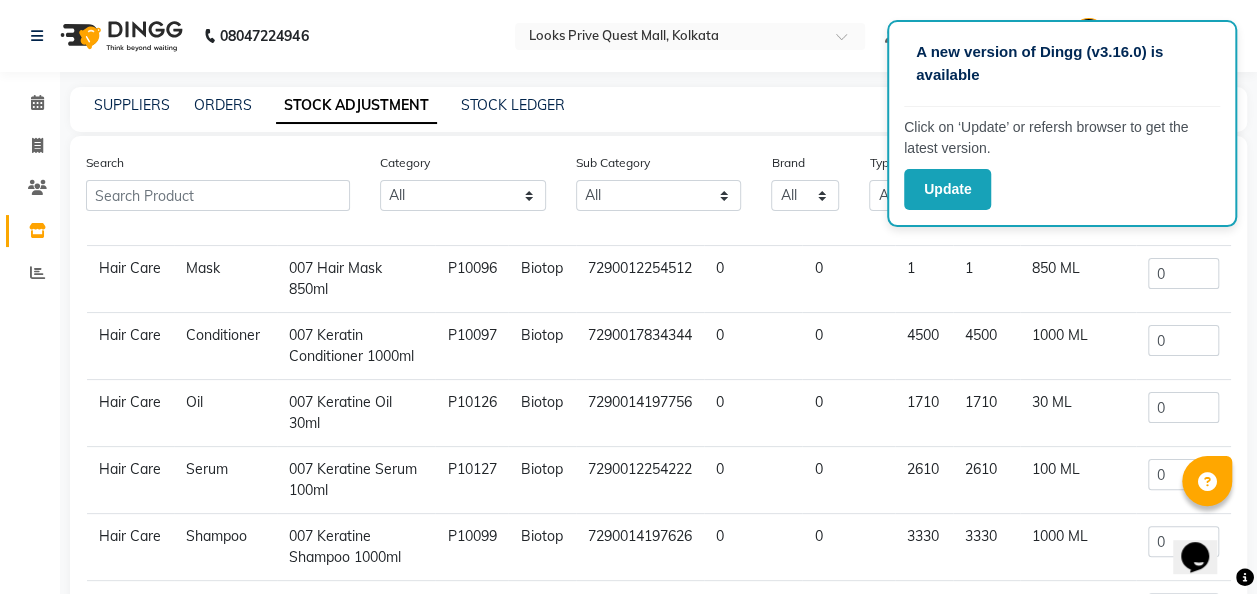 scroll, scrollTop: 0, scrollLeft: 0, axis: both 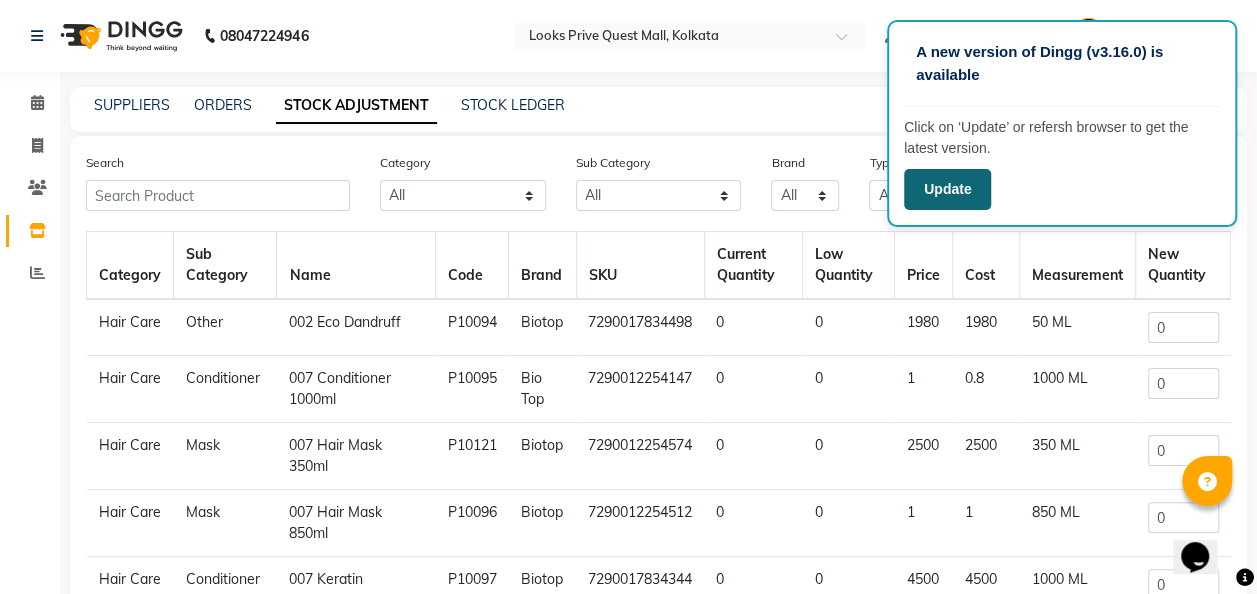 click on "Update" 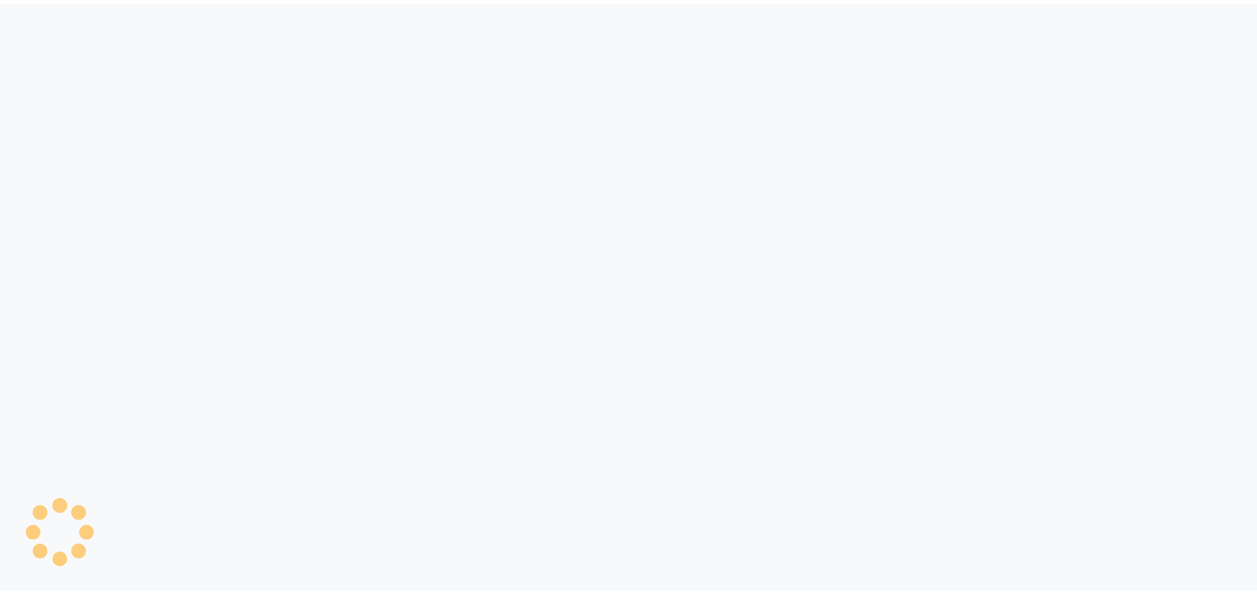scroll, scrollTop: 0, scrollLeft: 0, axis: both 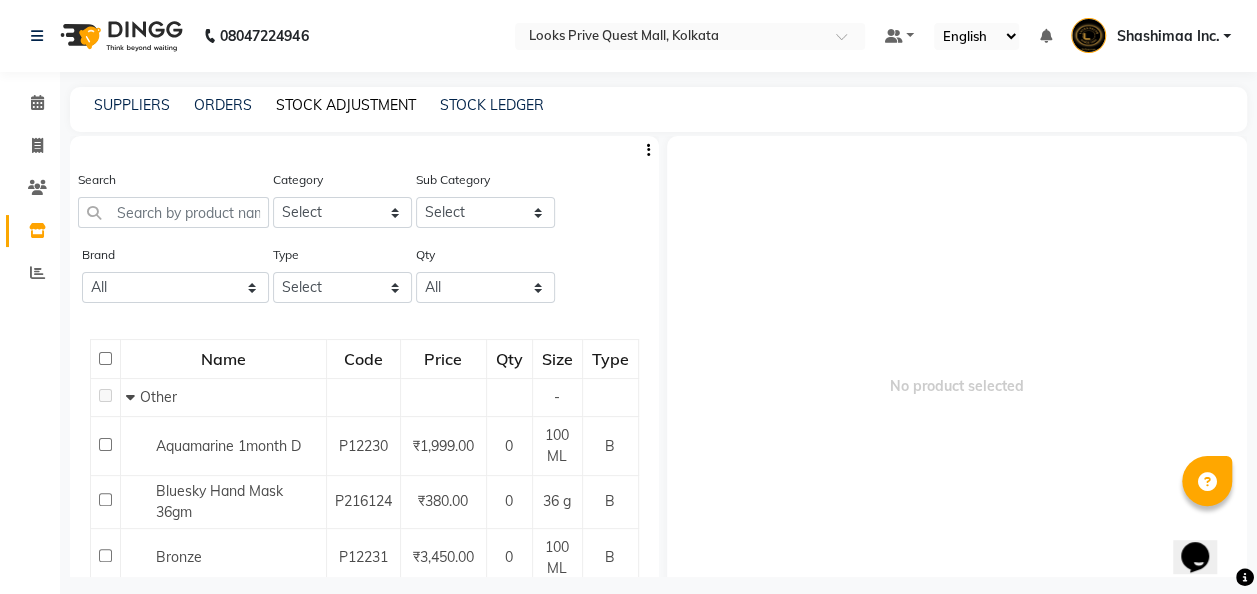 click on "STOCK ADJUSTMENT" 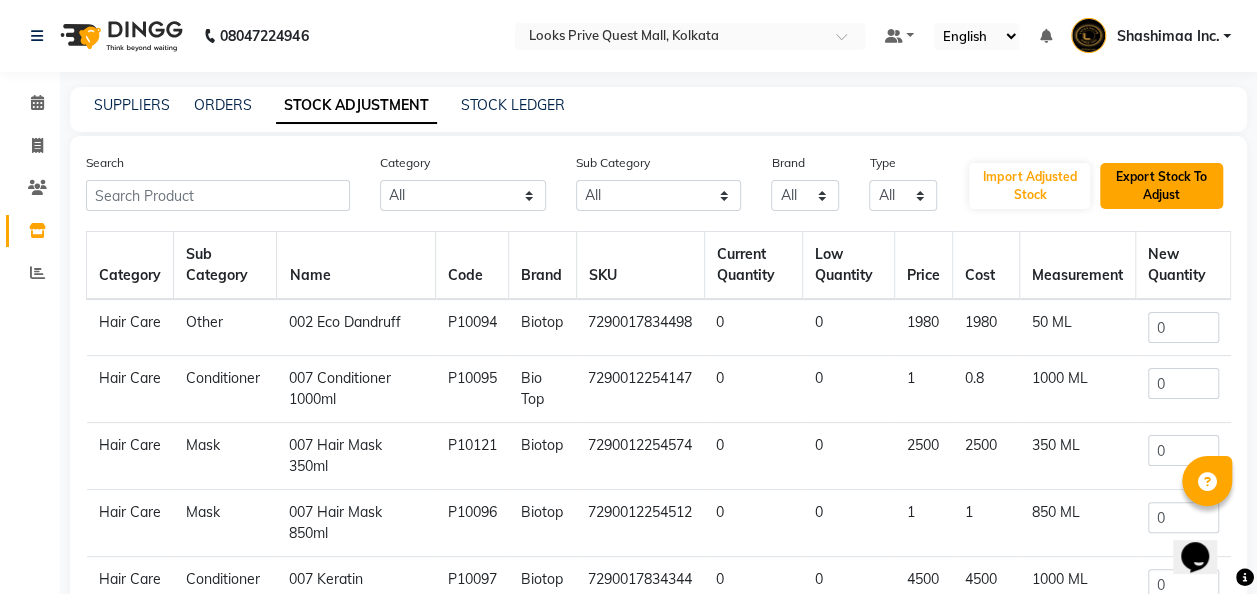 click on "Export Stock To Adjust" 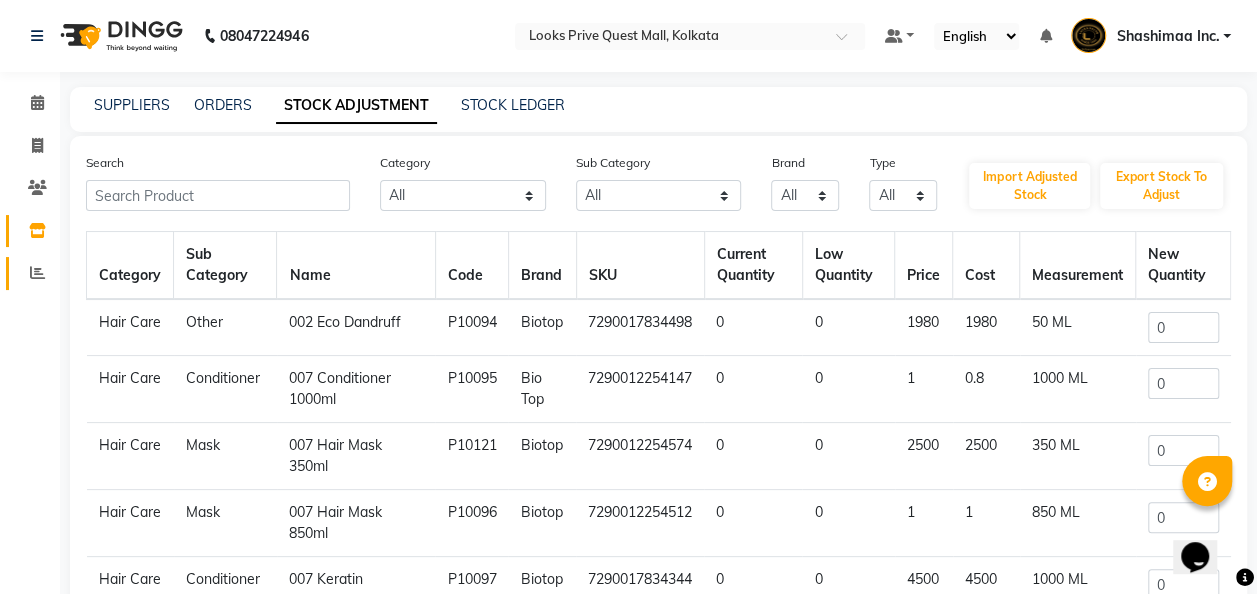 click on "Reports" 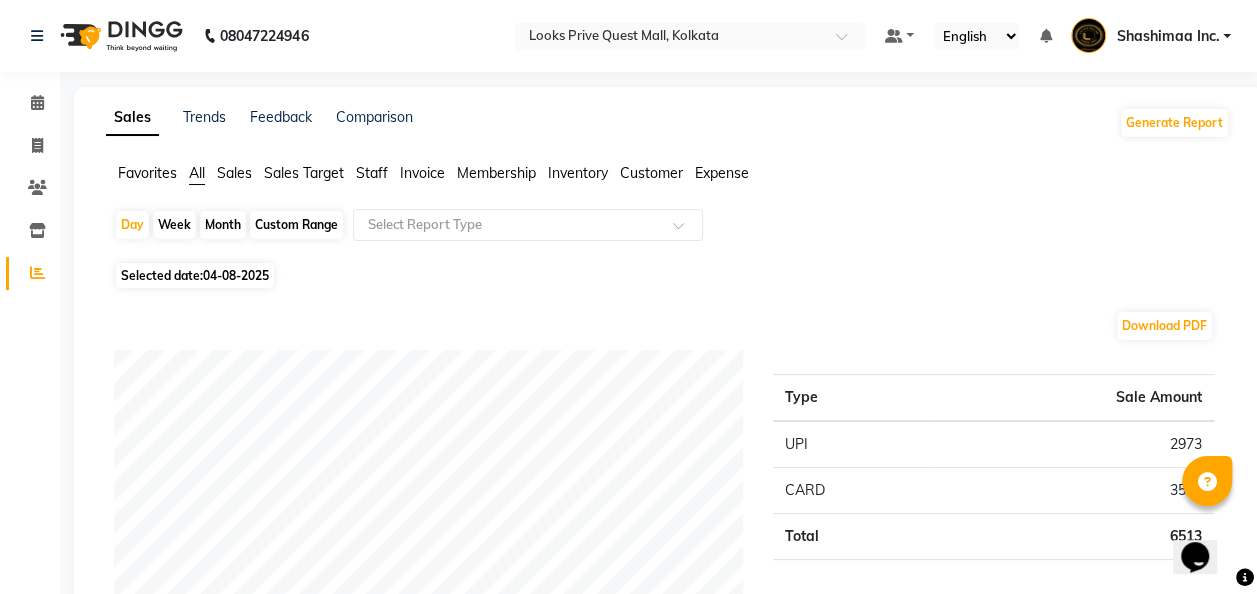 click on "Sales" 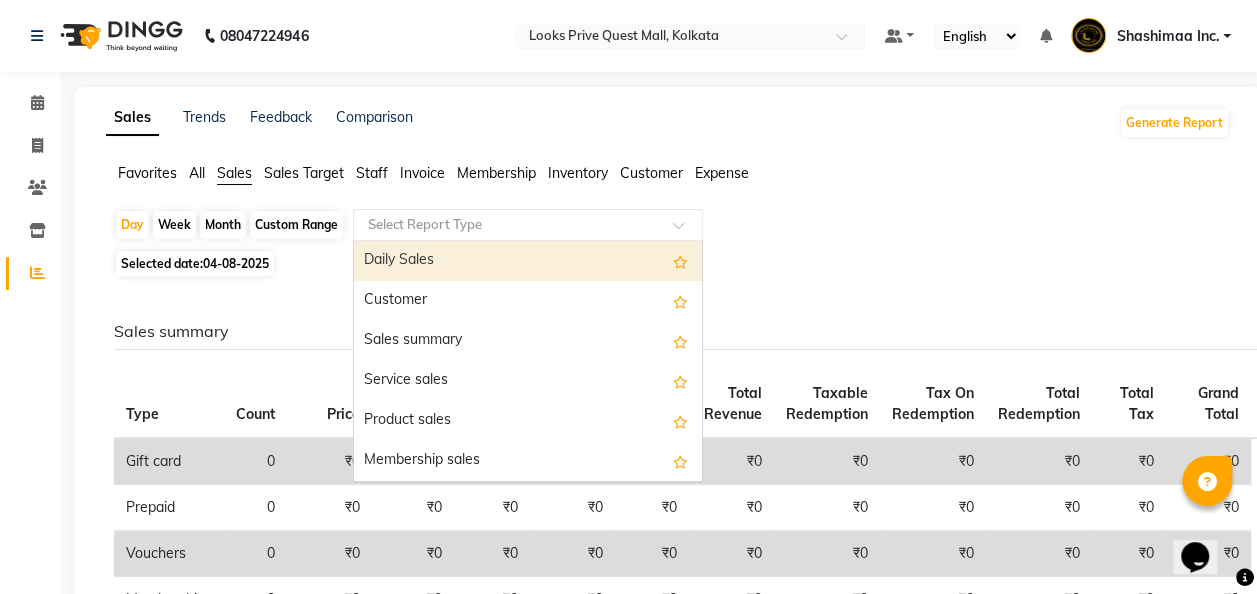 click 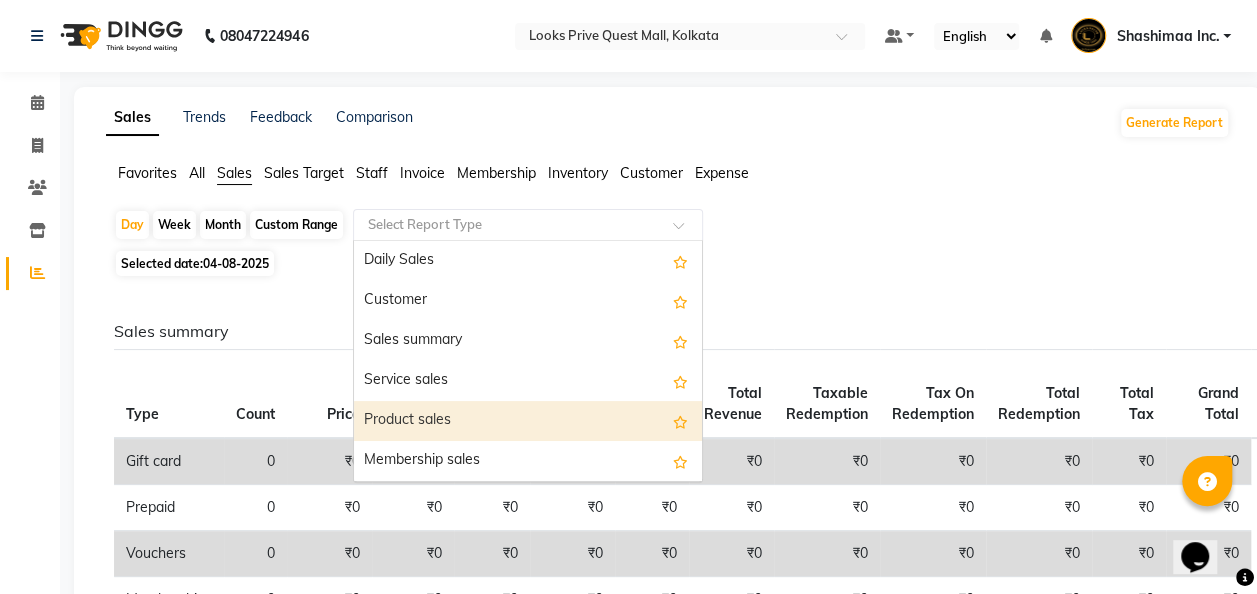 click on "Product sales" at bounding box center [528, 421] 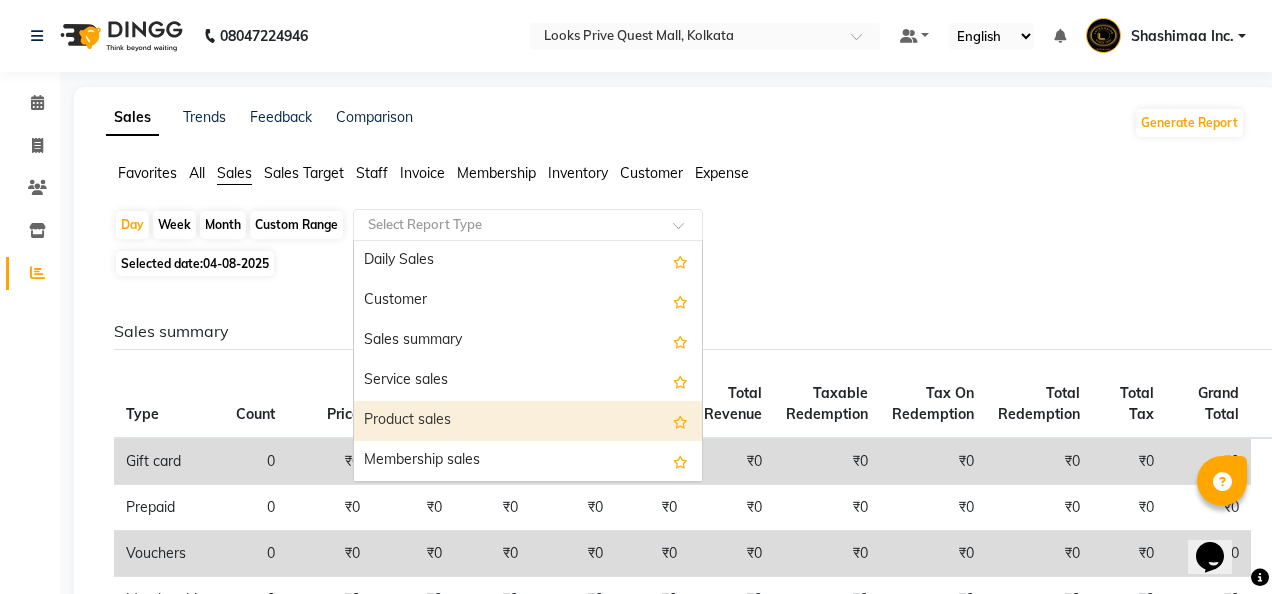 select on "full_report" 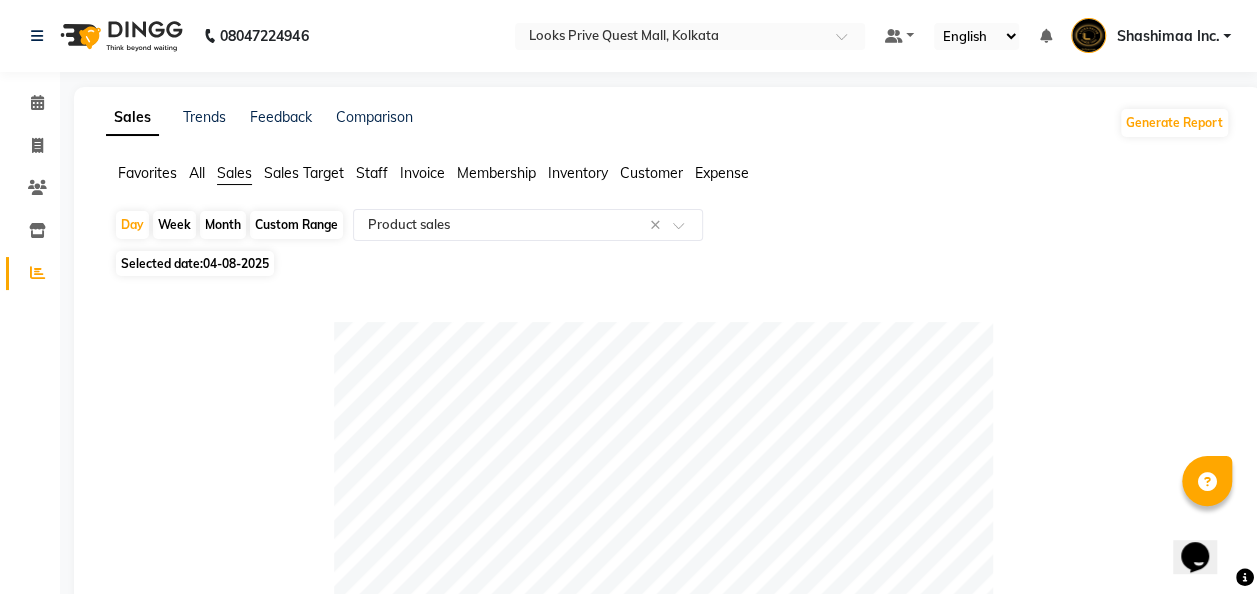 click on "Custom Range" 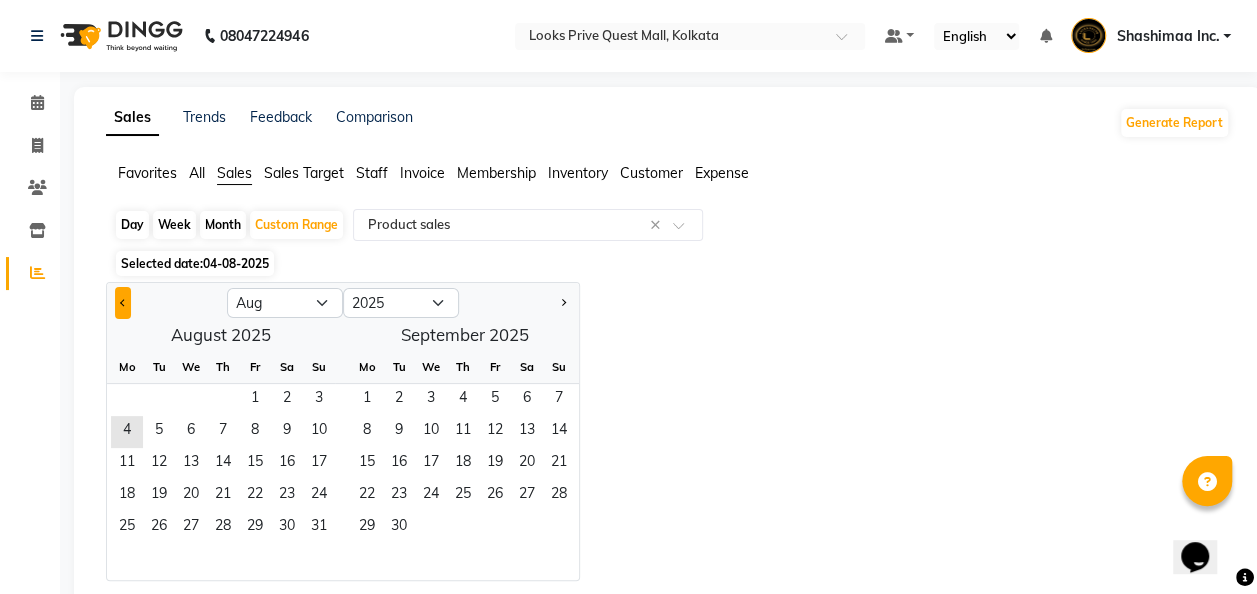 click 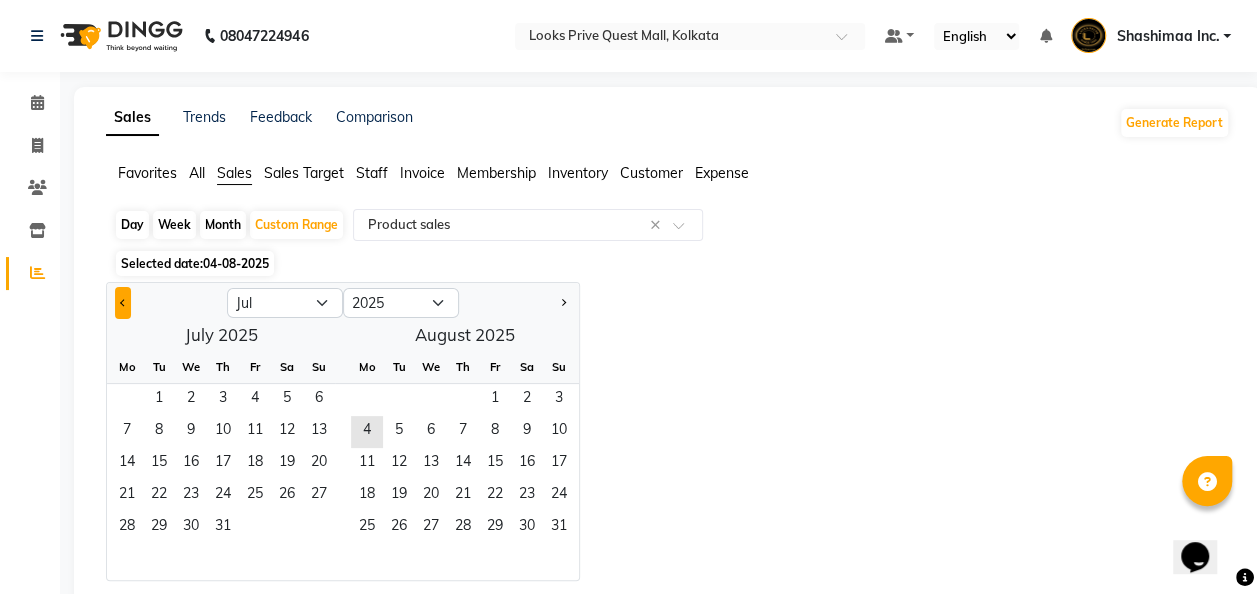click 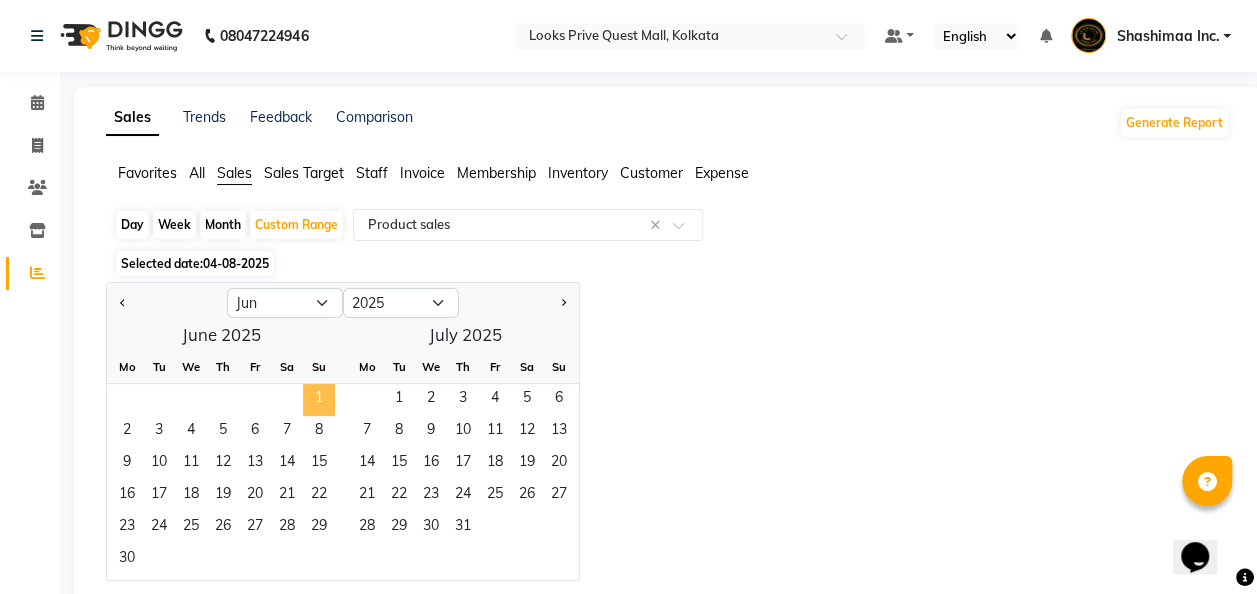 click on "1" 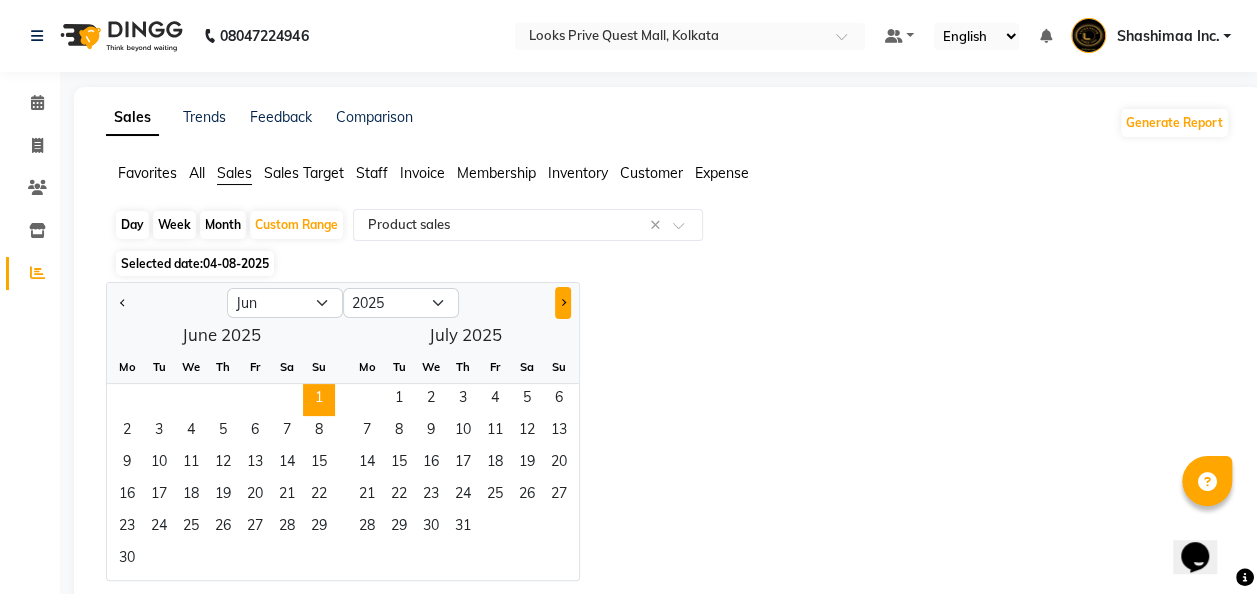 click 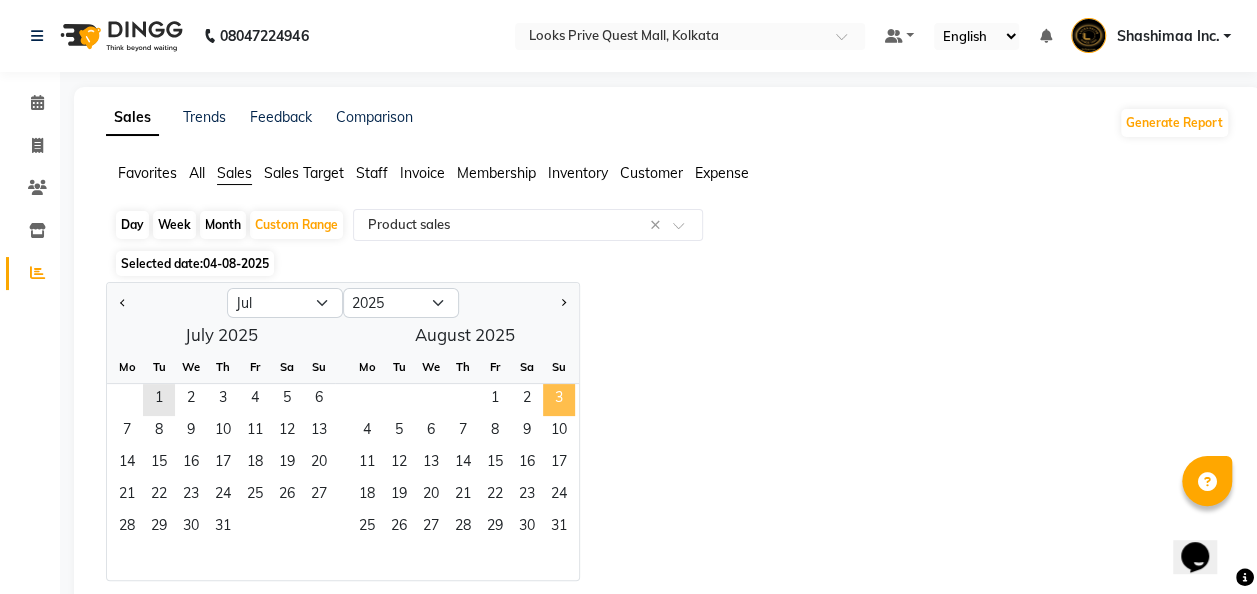 click on "3" 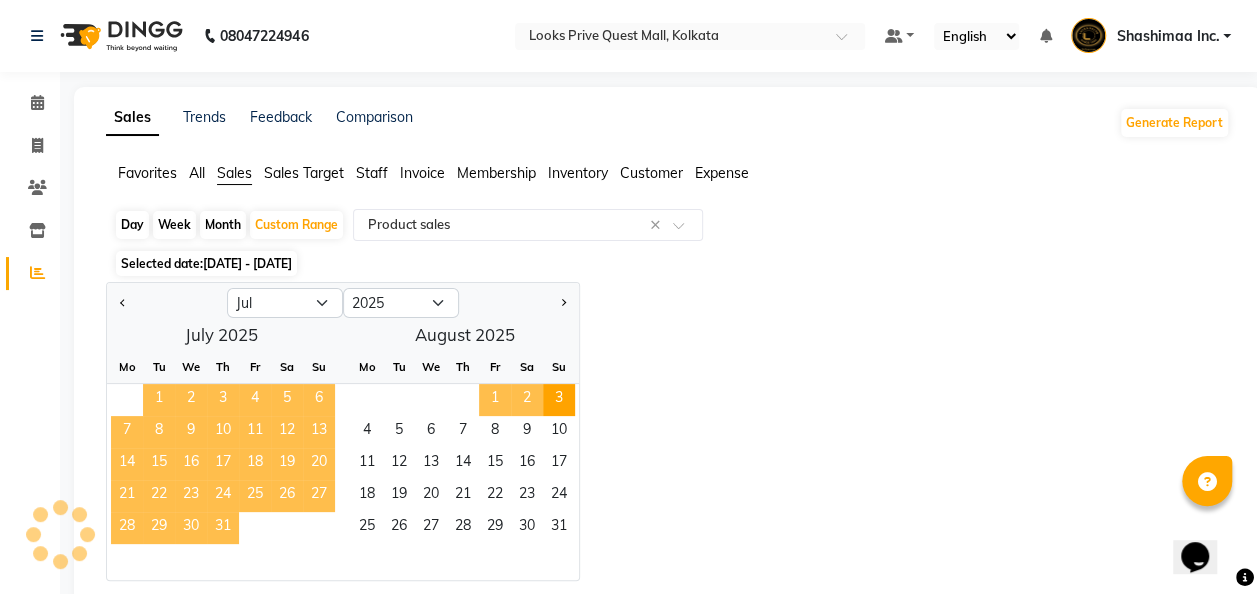 click on "Jan Feb Mar Apr May Jun Jul Aug Sep Oct Nov Dec 2015 2016 2017 2018 2019 2020 2021 2022 2023 2024 2025 2026 2027 2028 2029 2030 2031 2032 2033 2034 2035  July 2025  Mo Tu We Th Fr Sa Su  1   2   3   4   5   6   7   8   9   10   11   12   13   14   15   16   17   18   19   20   21   22   23   24   25   26   27   28   29   30   31   August 2025  Mo Tu We Th Fr Sa Su  1   2   3   4   5   6   7   8   9   10   11   12   13   14   15   16   17   18   19   20   21   22   23   24   25   26   27   28   29   30   31" 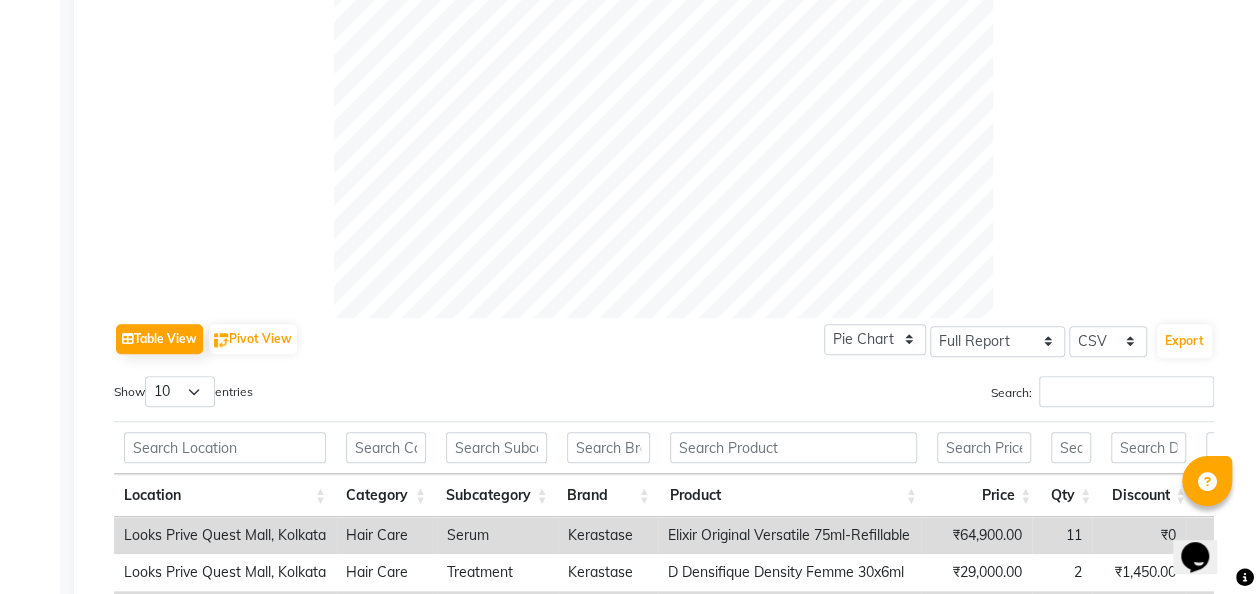 scroll, scrollTop: 662, scrollLeft: 0, axis: vertical 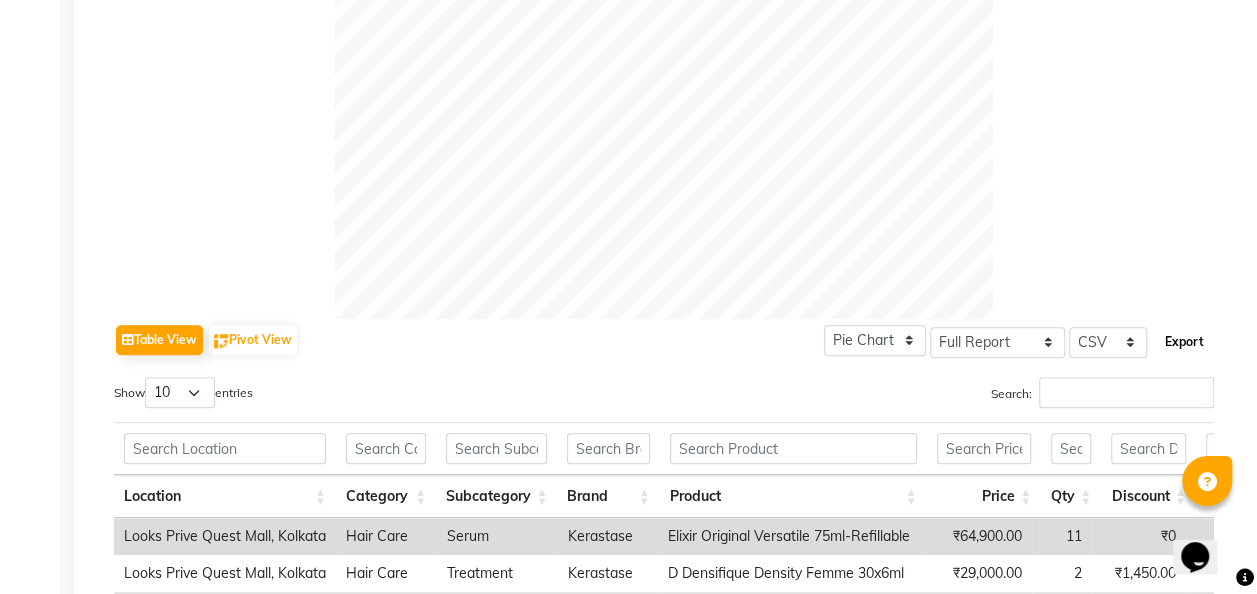 click on "Export" 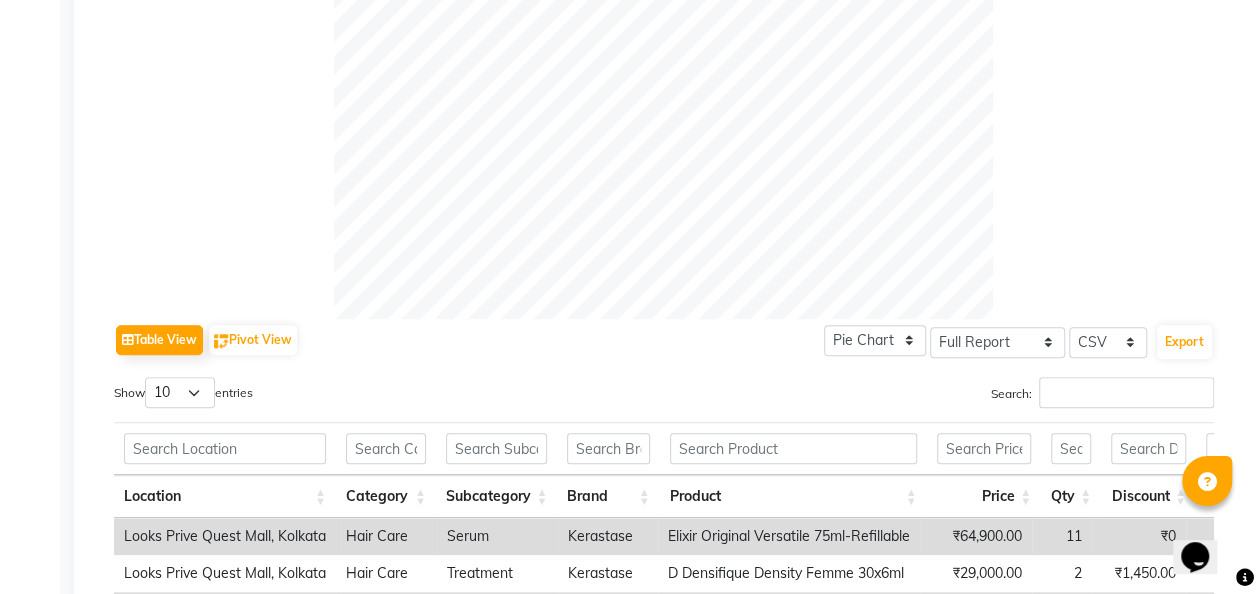 scroll, scrollTop: 0, scrollLeft: 0, axis: both 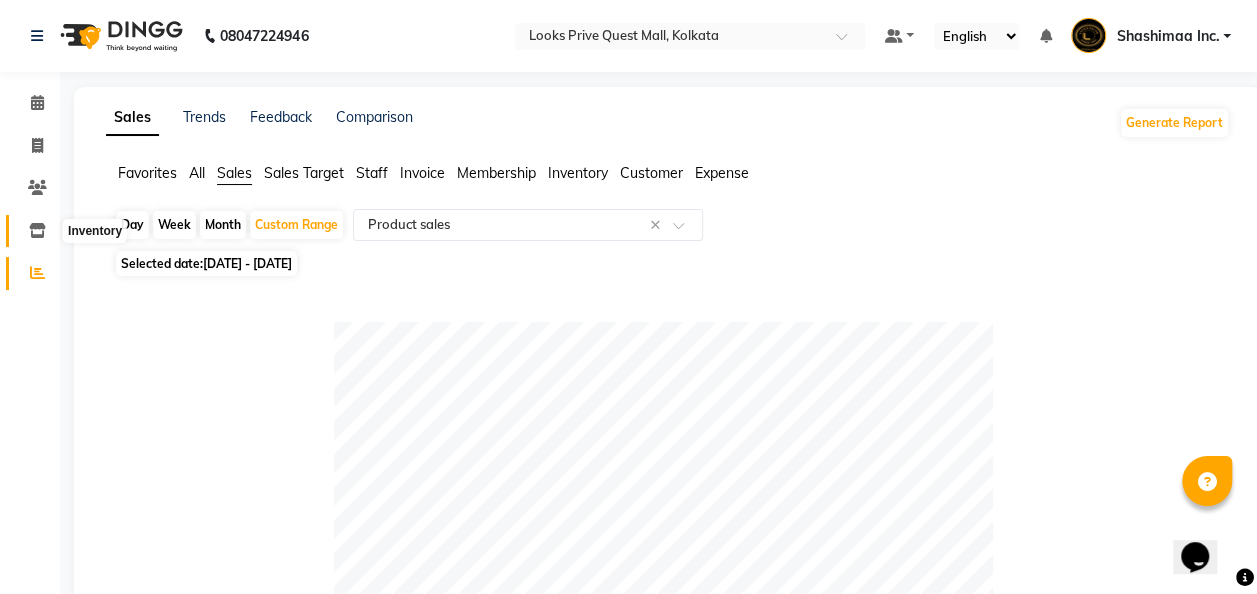 click 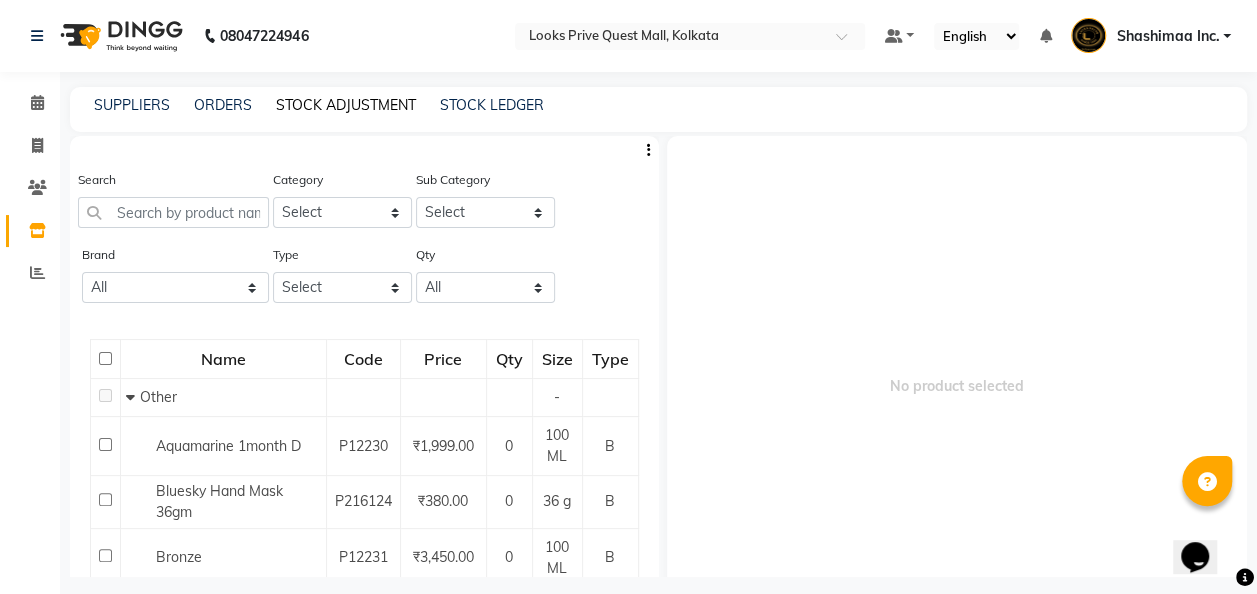 click on "STOCK ADJUSTMENT" 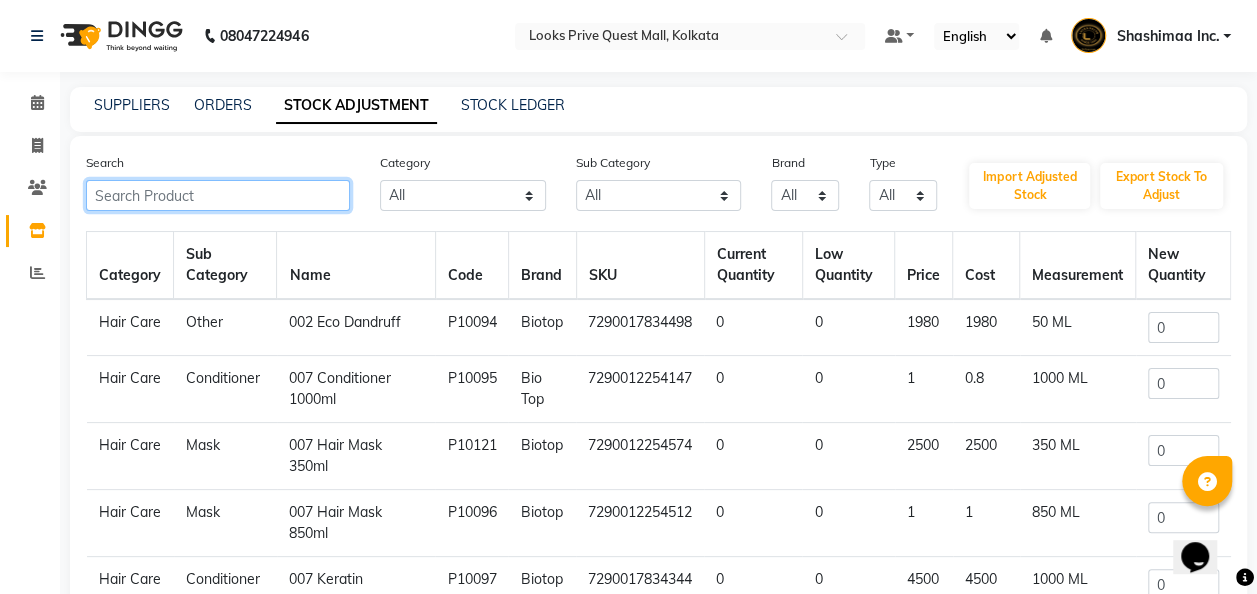 click 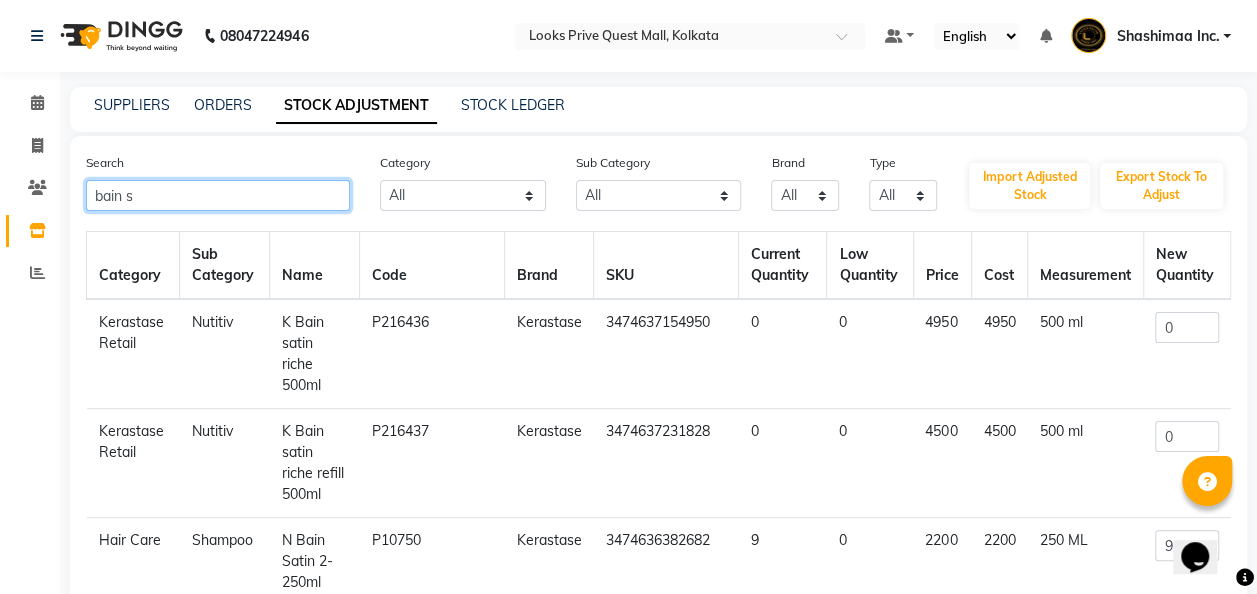 type on "bain s" 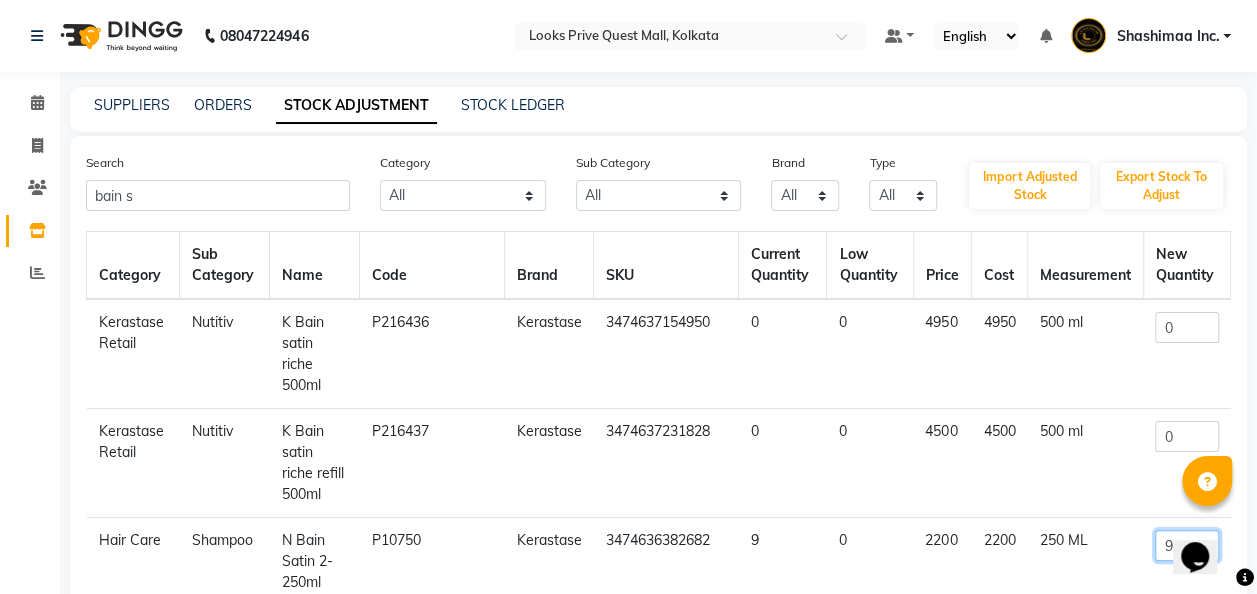 click on "9" 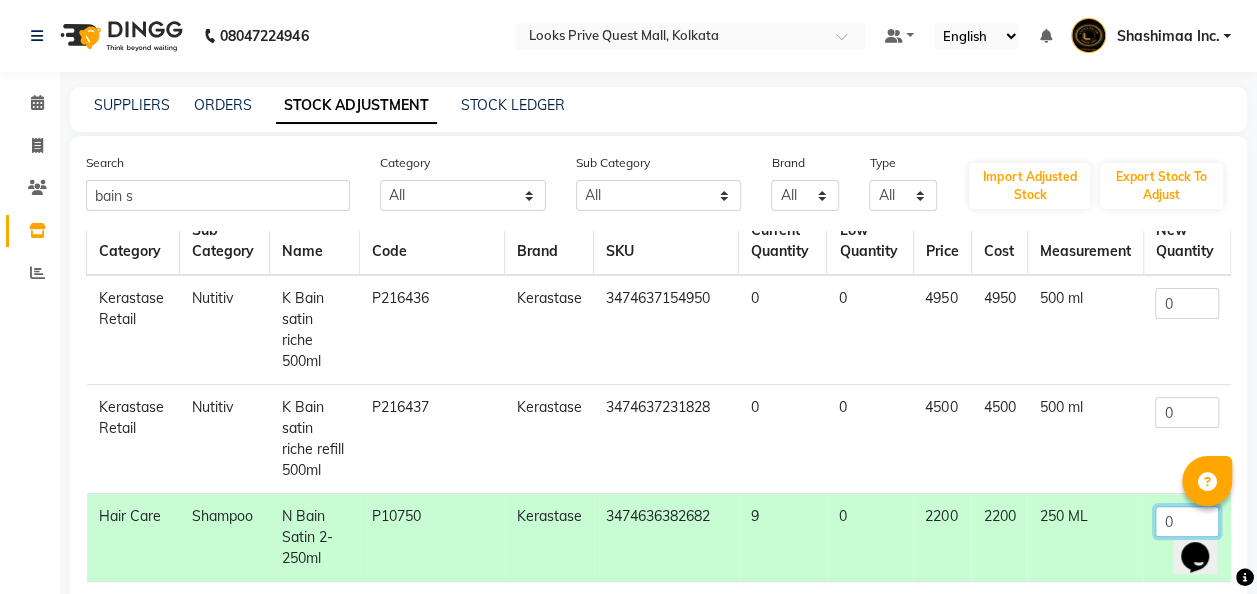 scroll, scrollTop: 26, scrollLeft: 0, axis: vertical 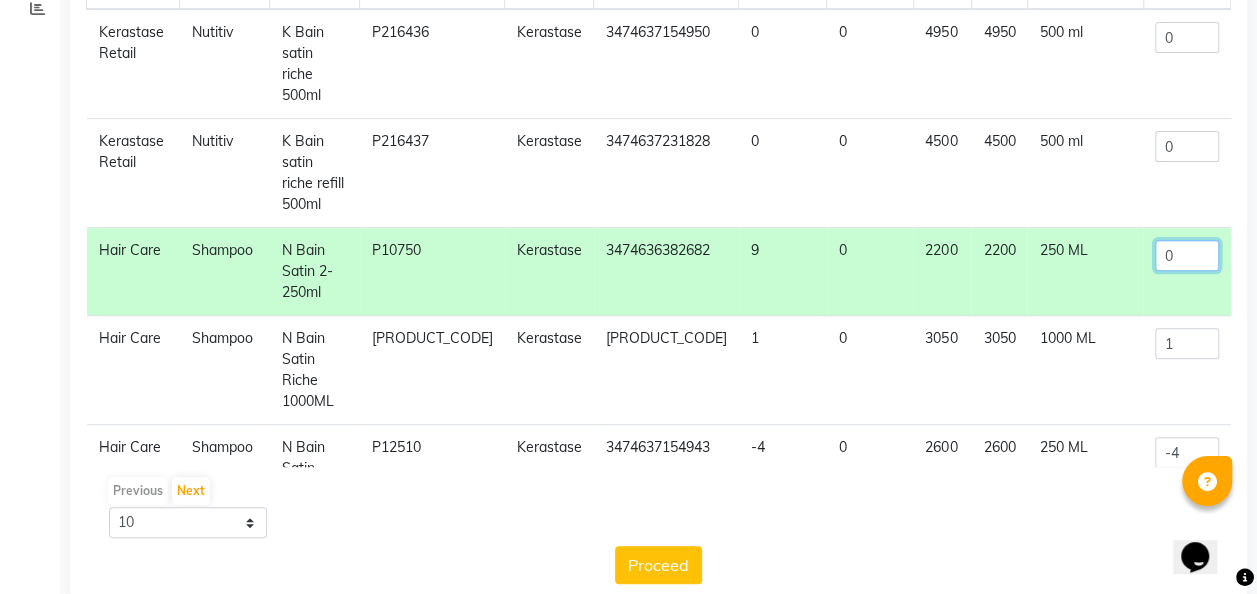type on "0" 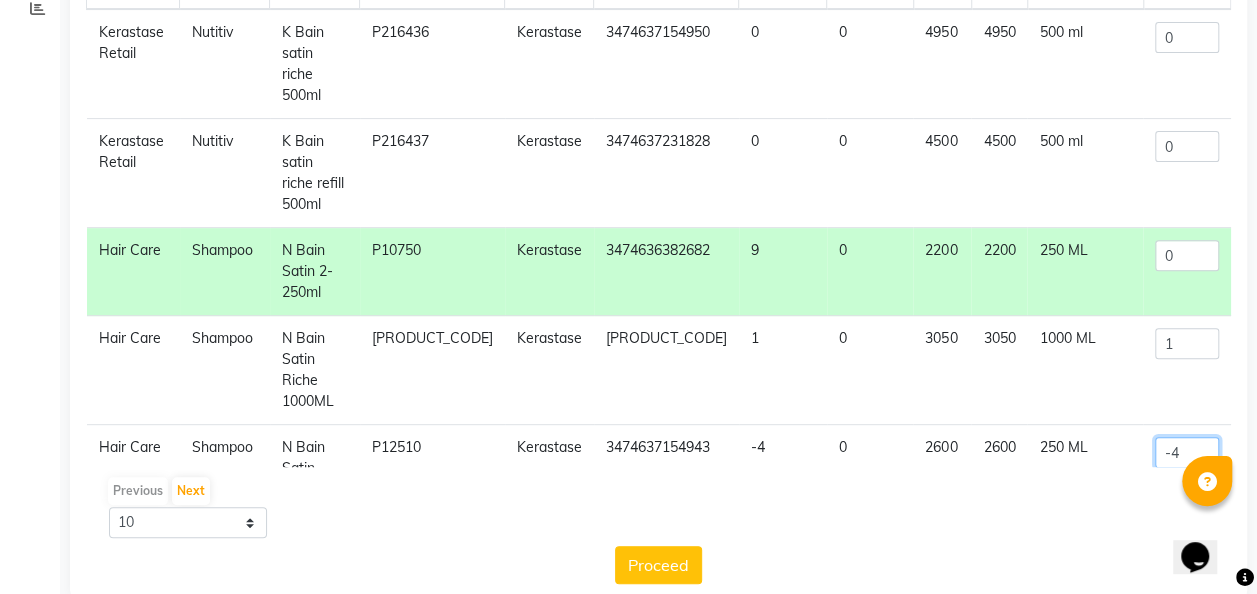 click on "-4" 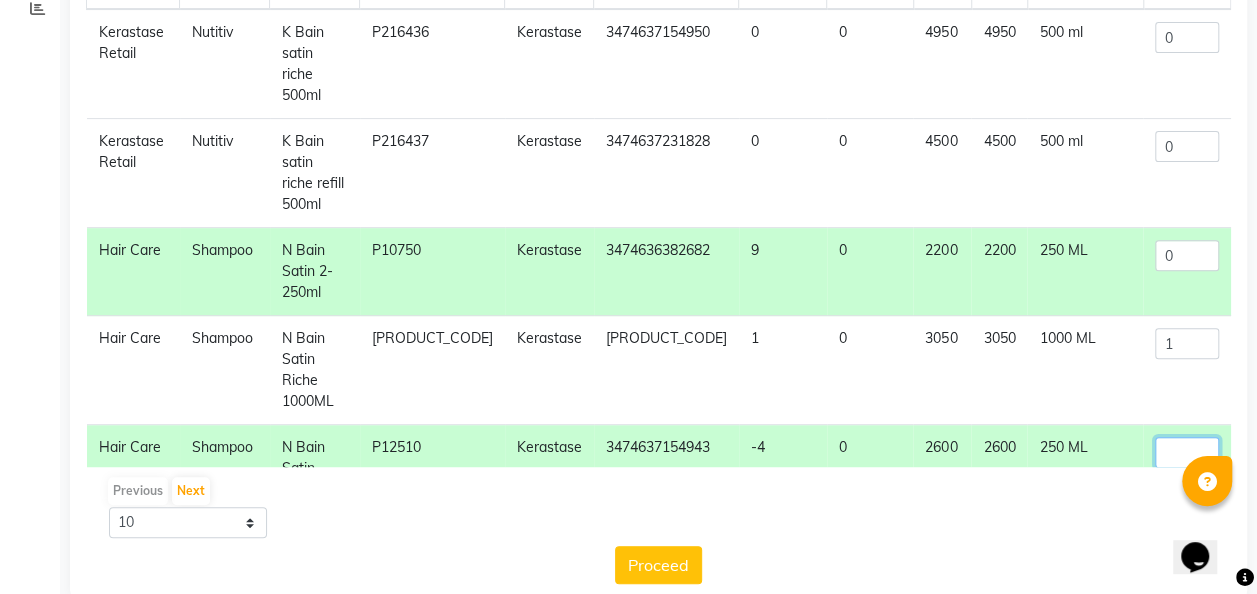 type on "9" 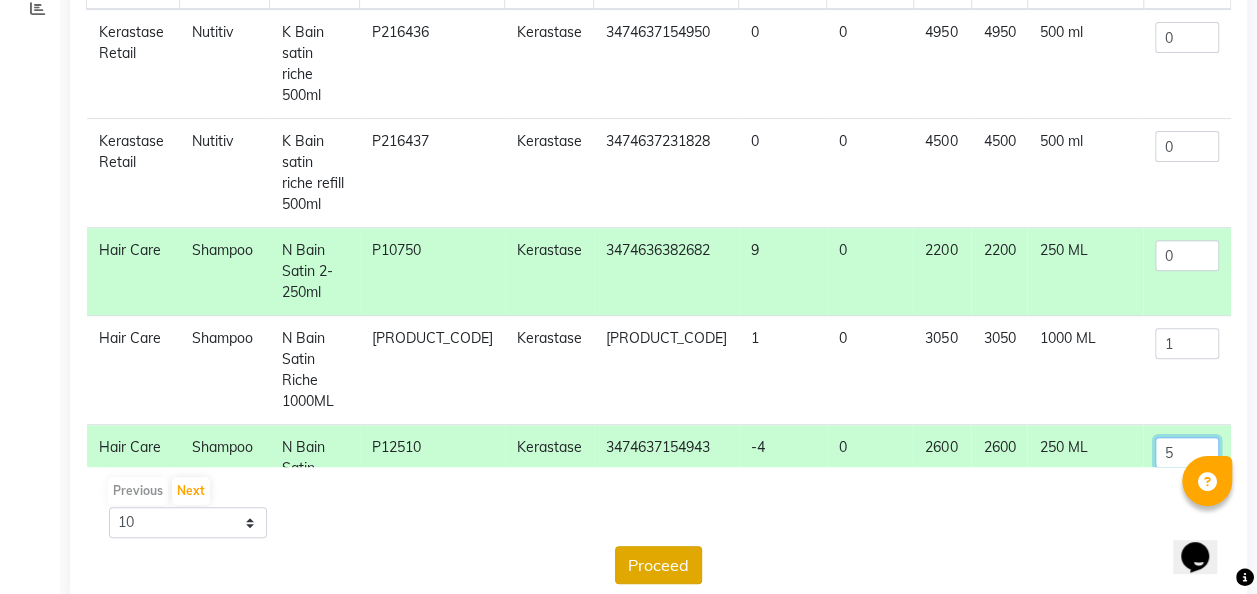 type on "5" 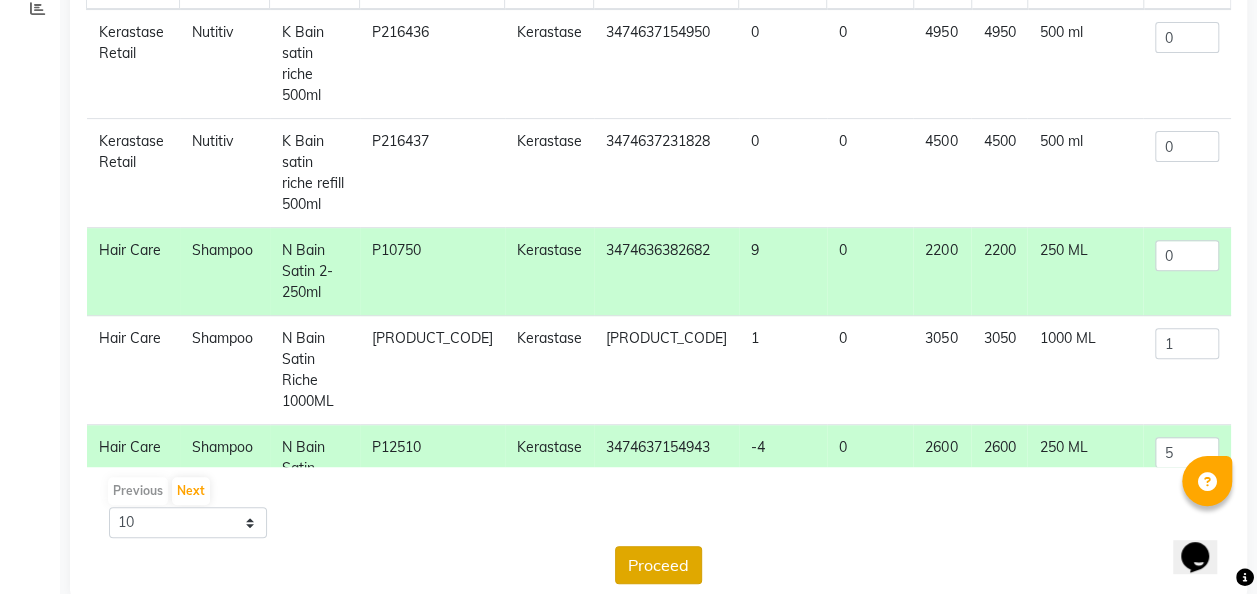 click on "Proceed" 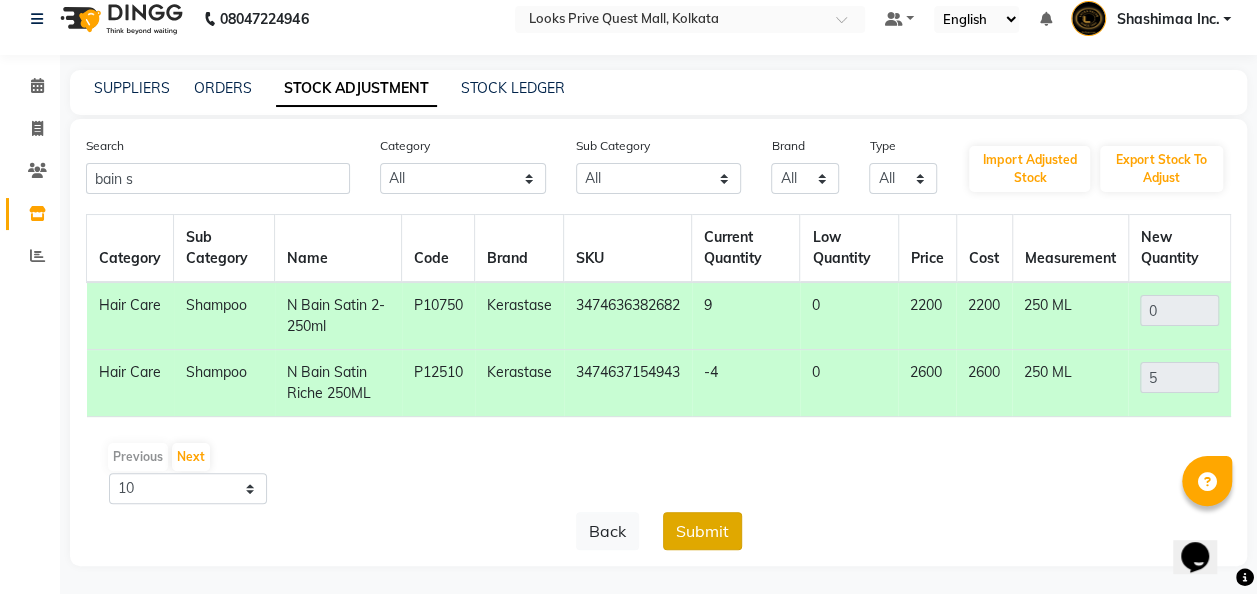 click on "Submit" 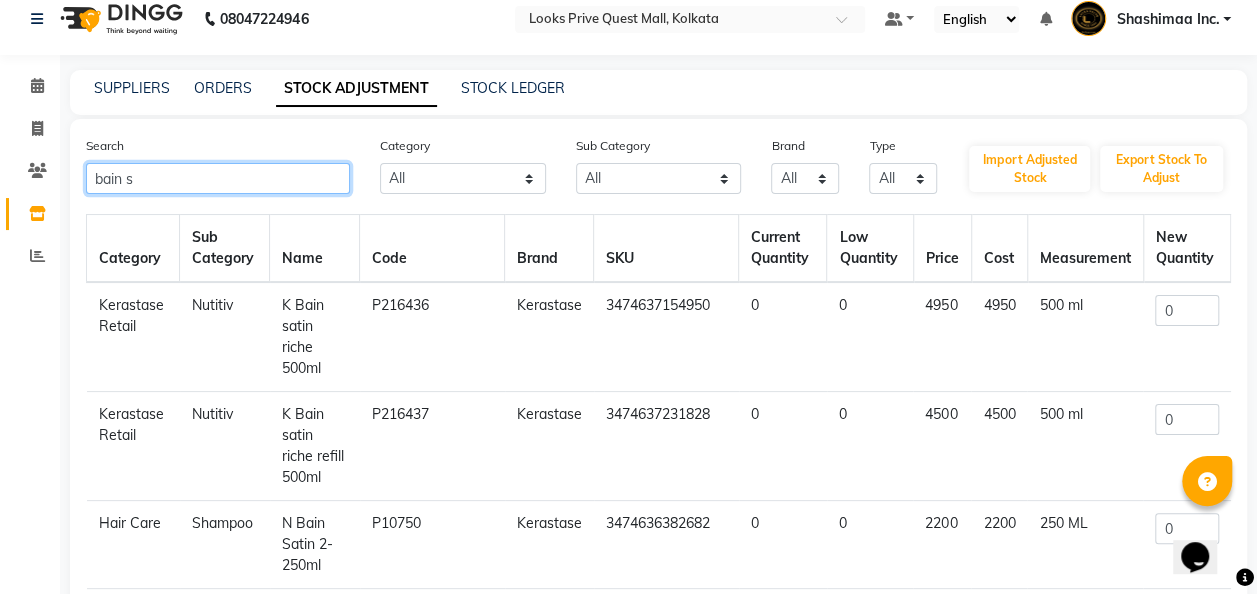 click on "bain s" 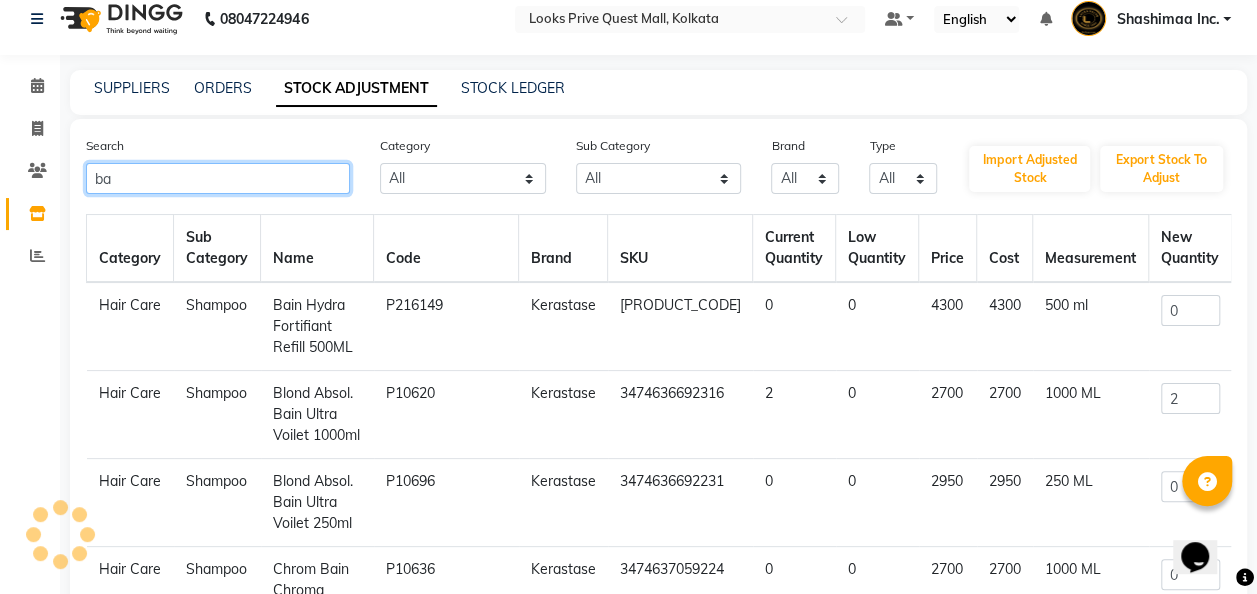 type on "b" 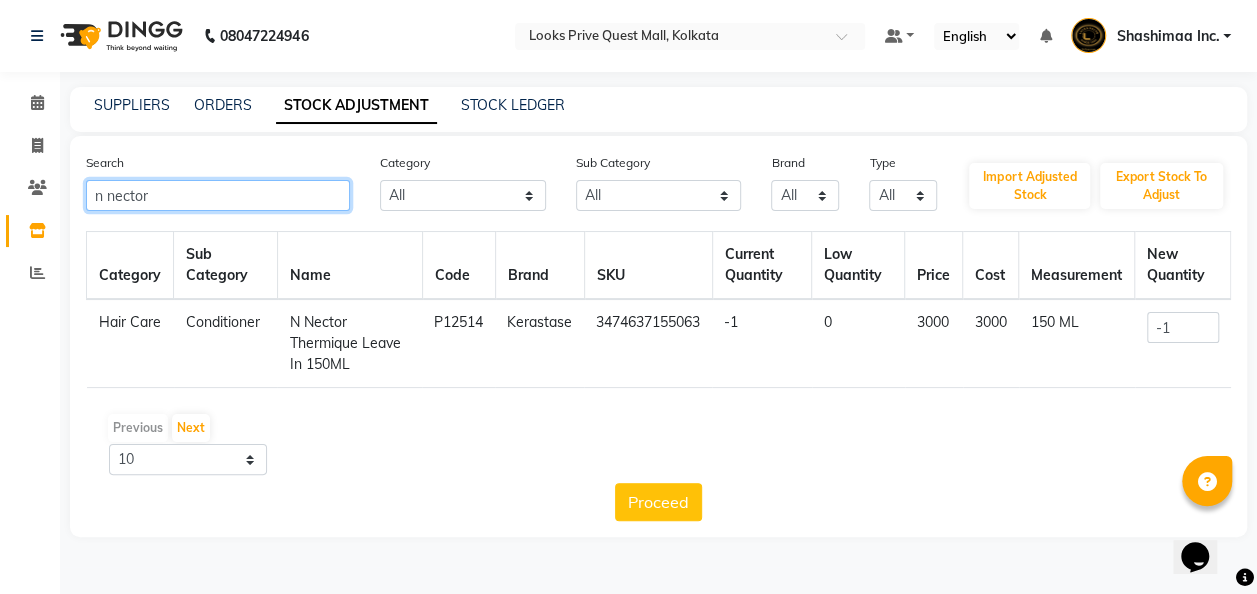 scroll, scrollTop: 0, scrollLeft: 0, axis: both 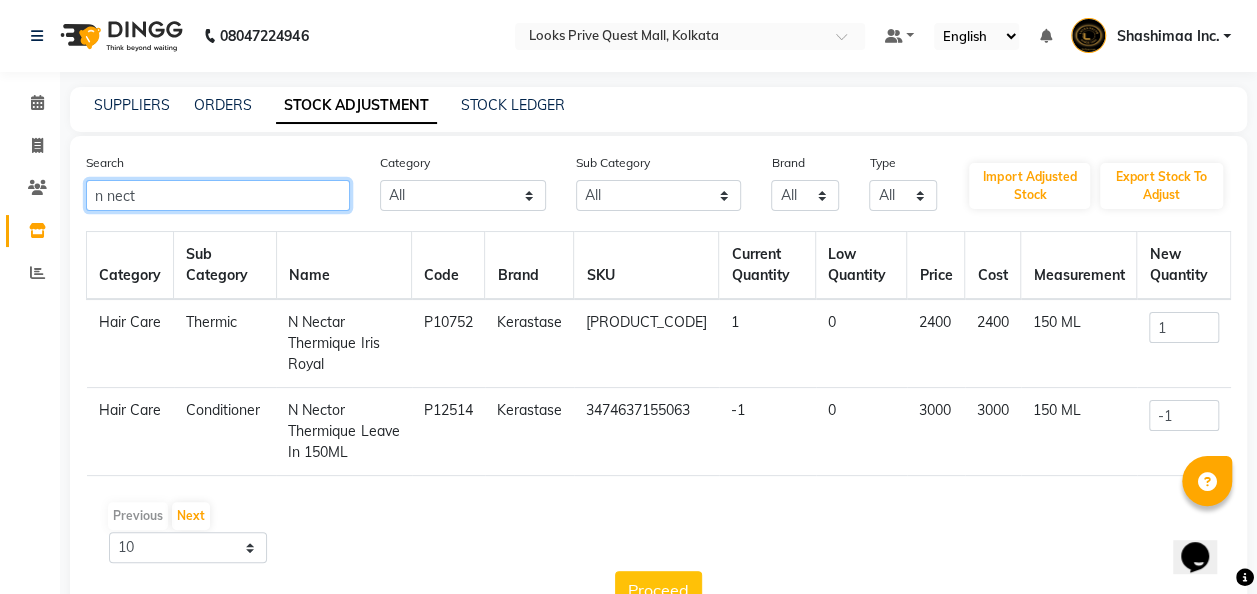 type on "n nect" 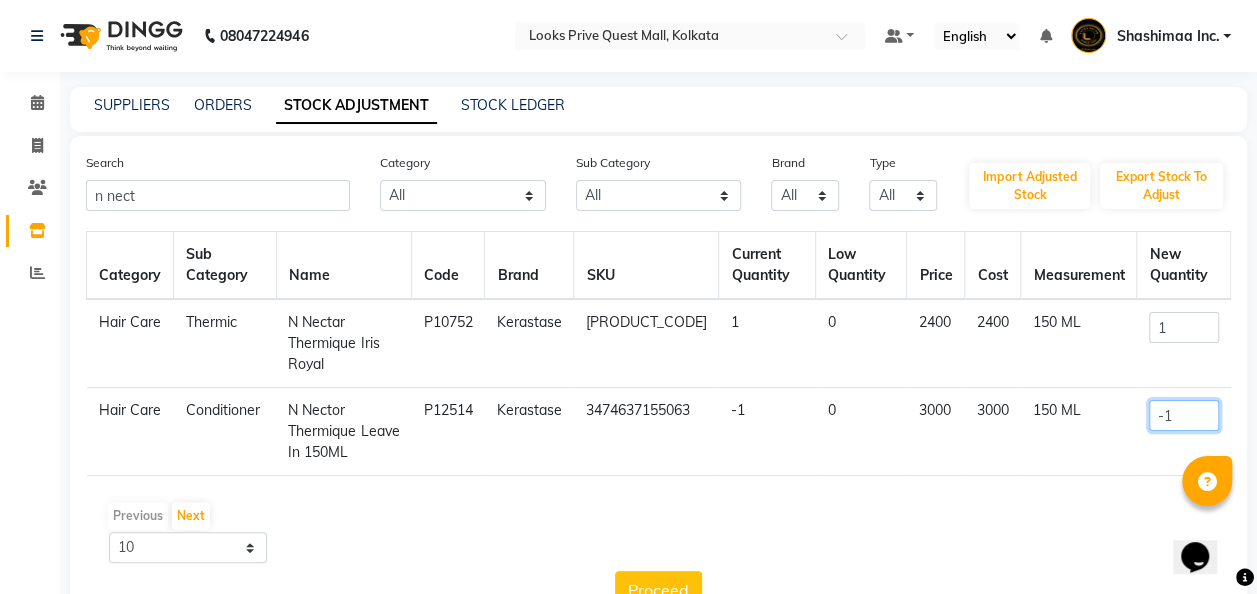 click on "-1" 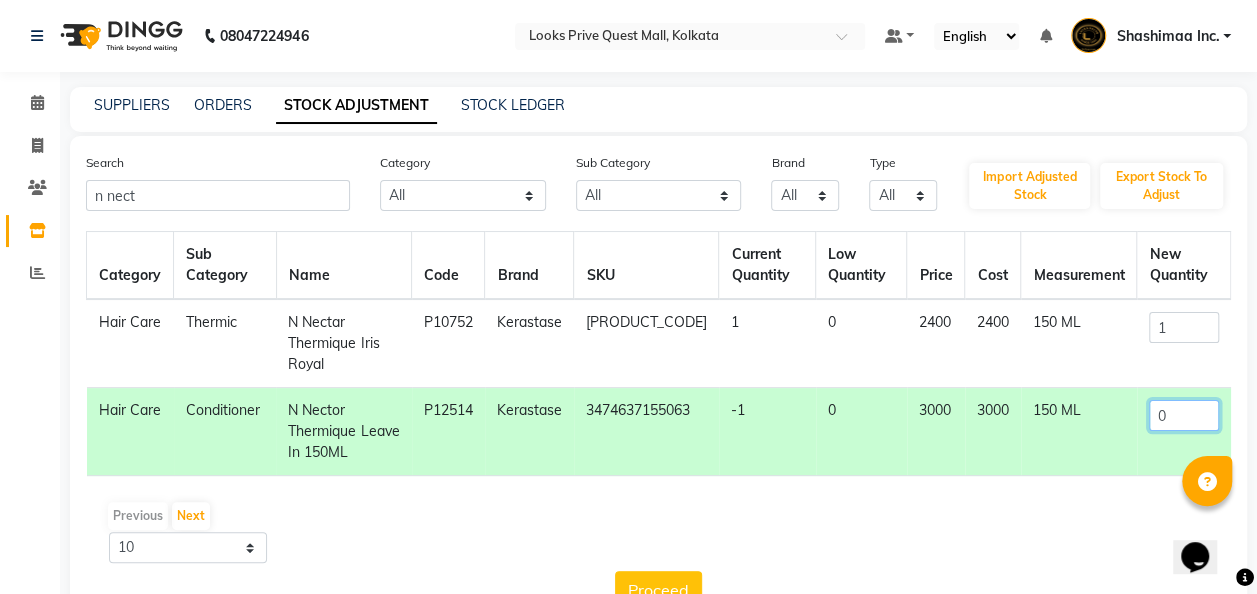 type on "0" 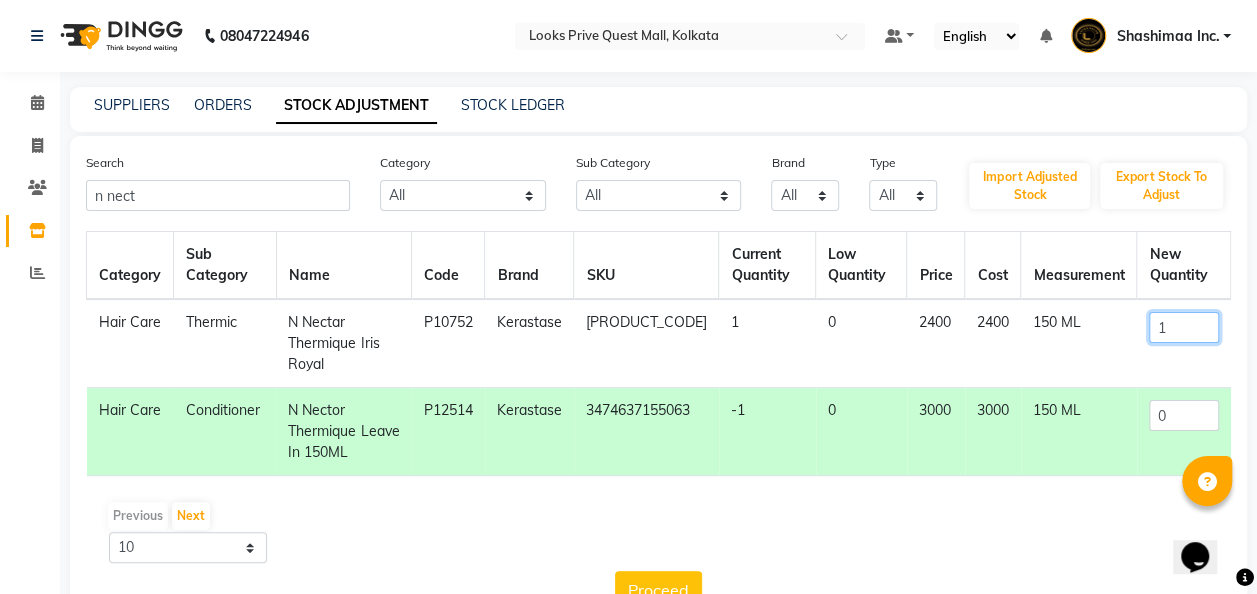 click on "1" 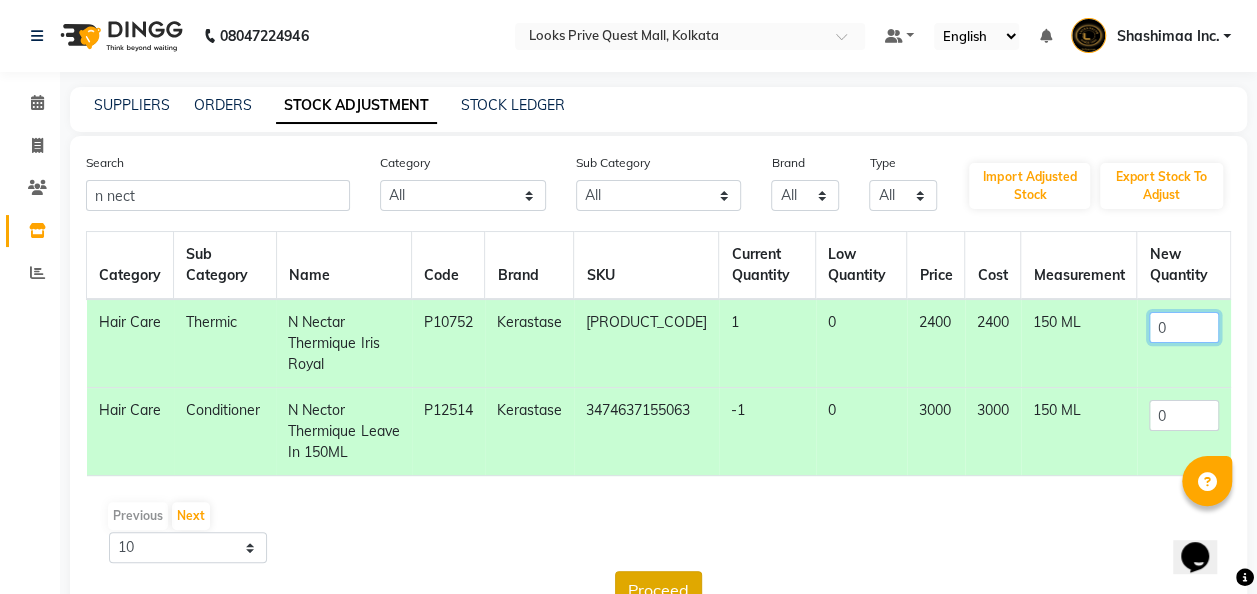 type on "0" 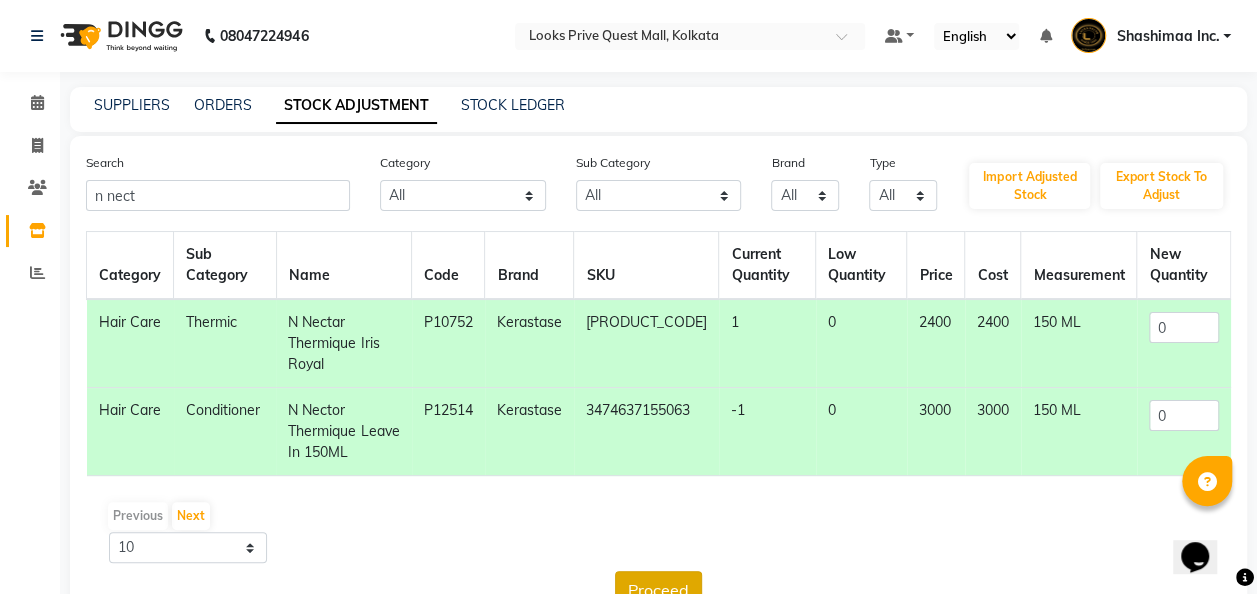 click on "Proceed" 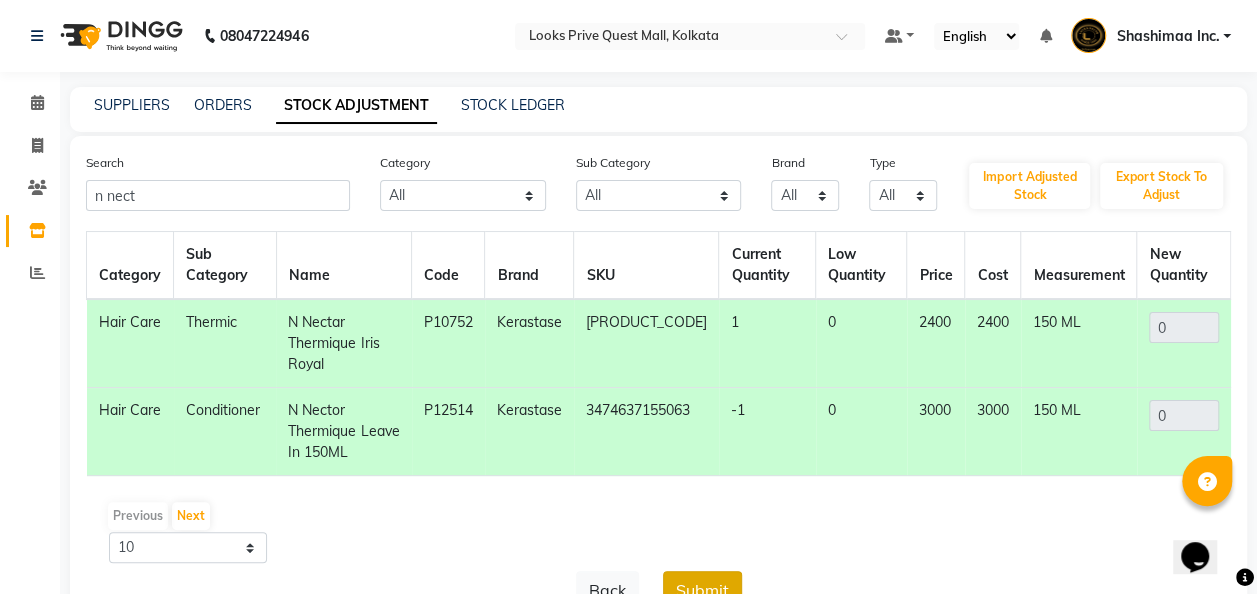 click on "Submit" 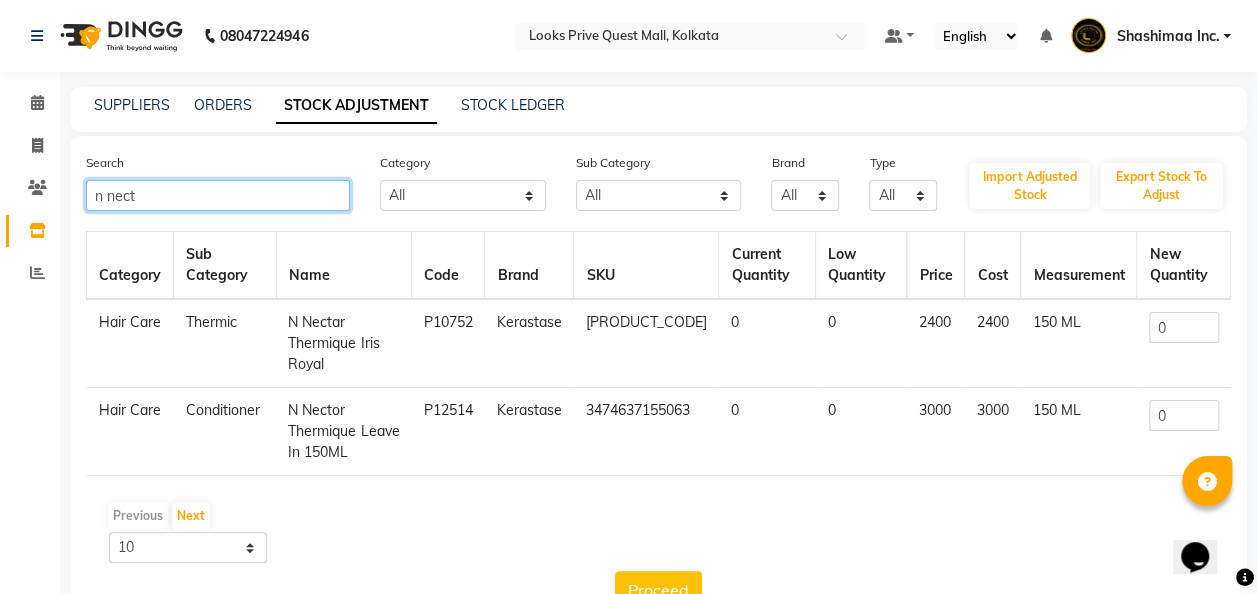click on "n nect" 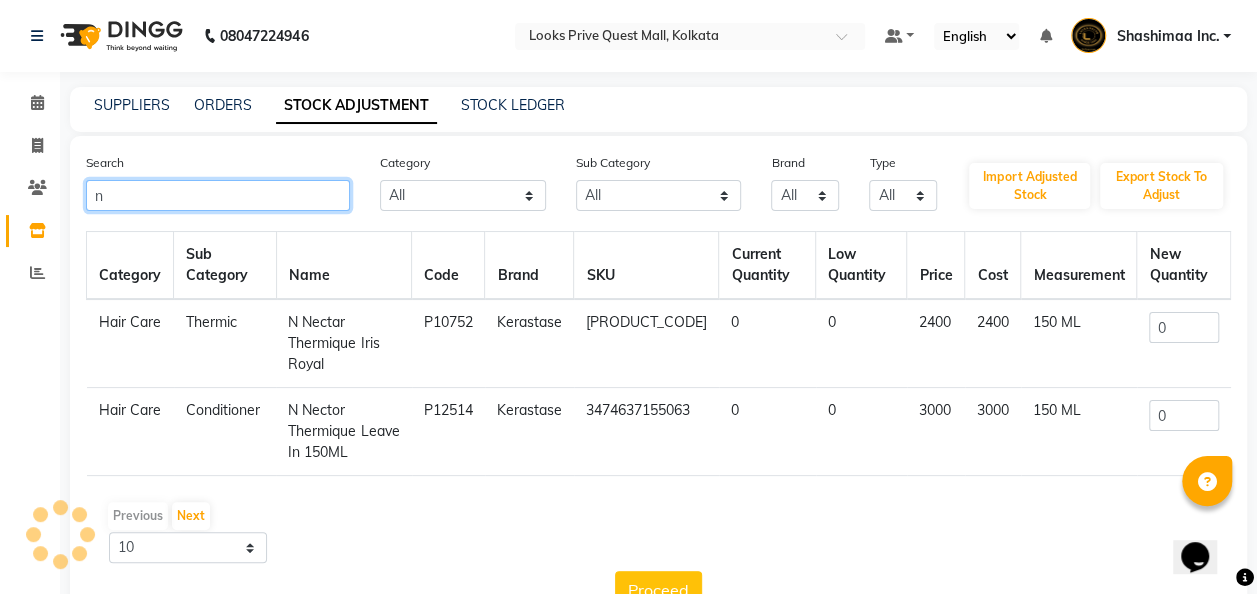 type on "n" 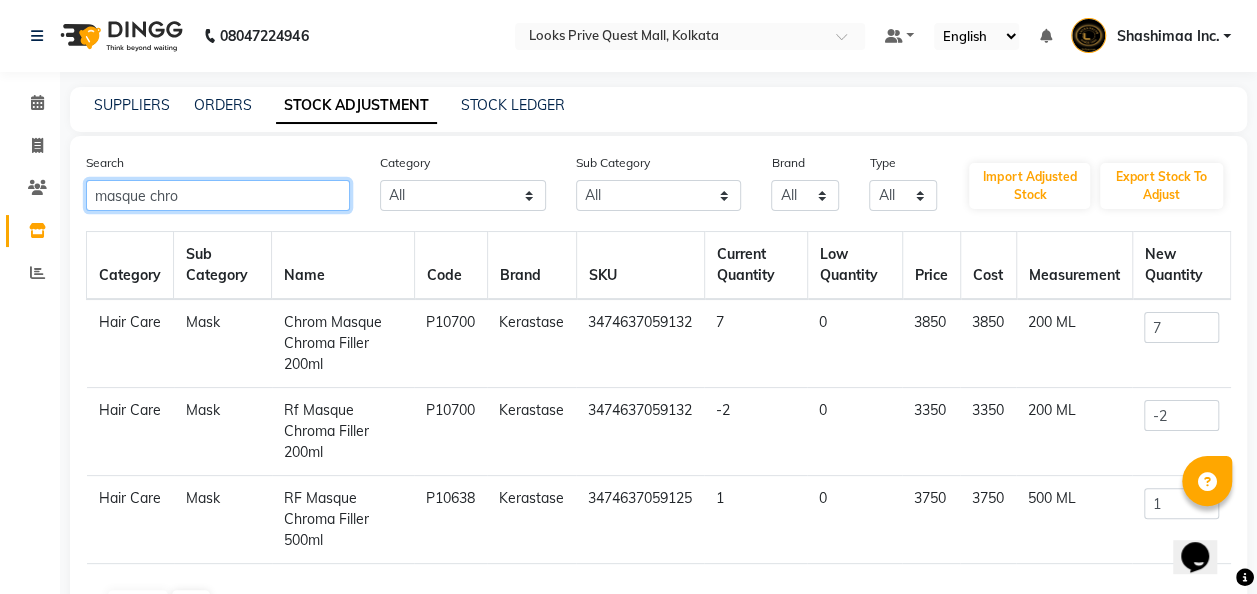 type on "masque chro" 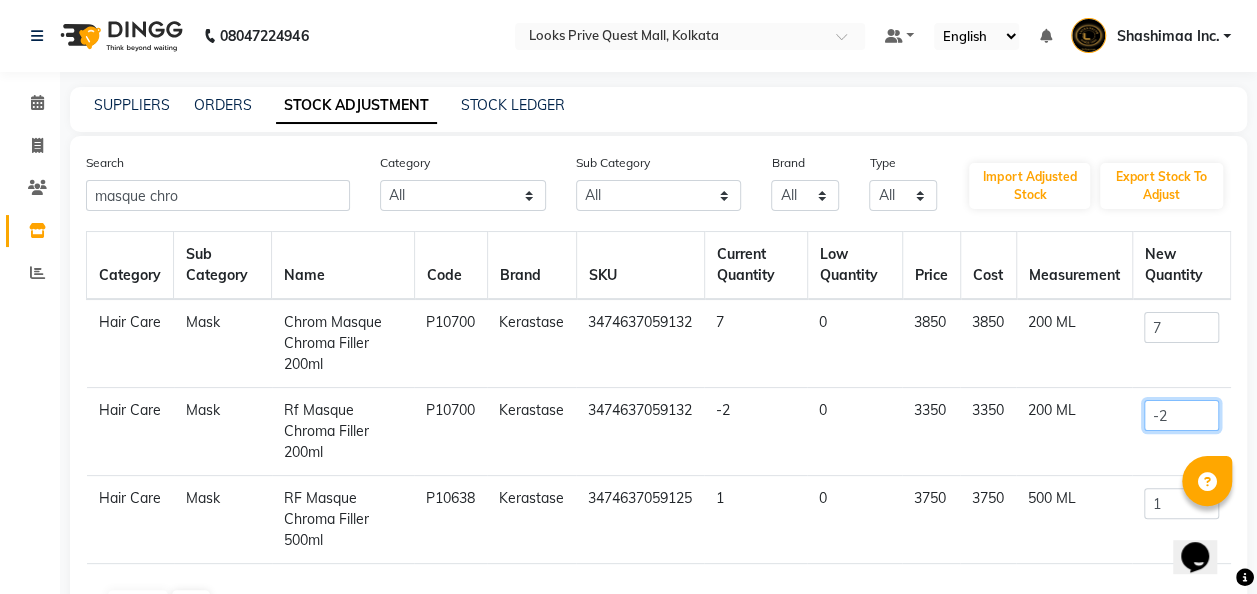 click on "-2" 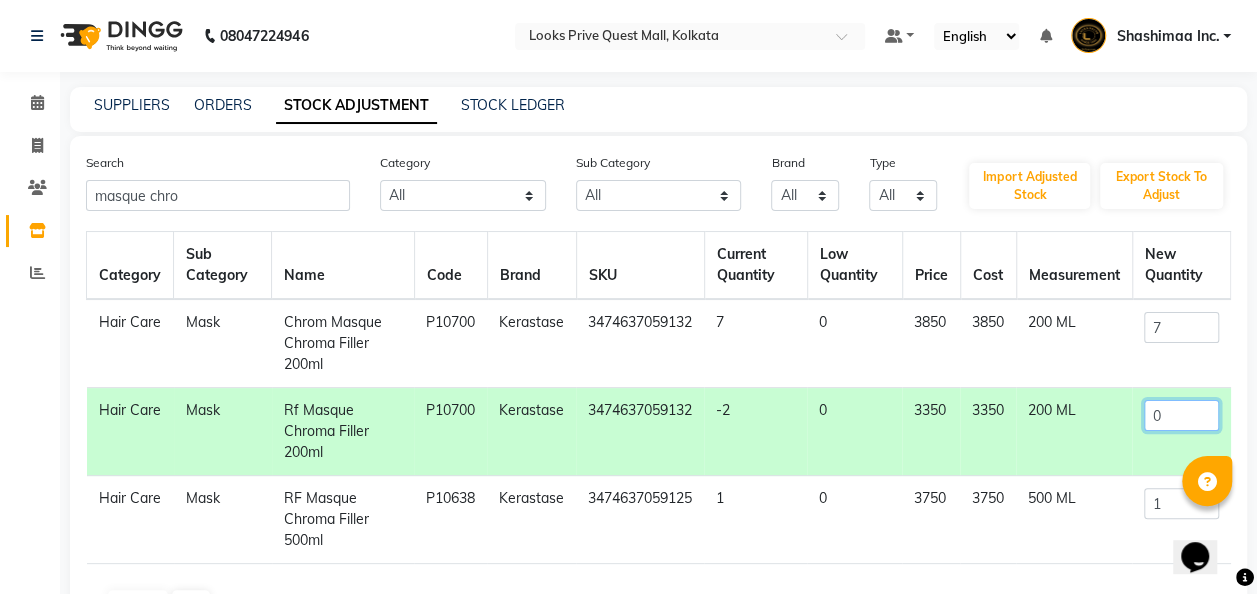 type on "0" 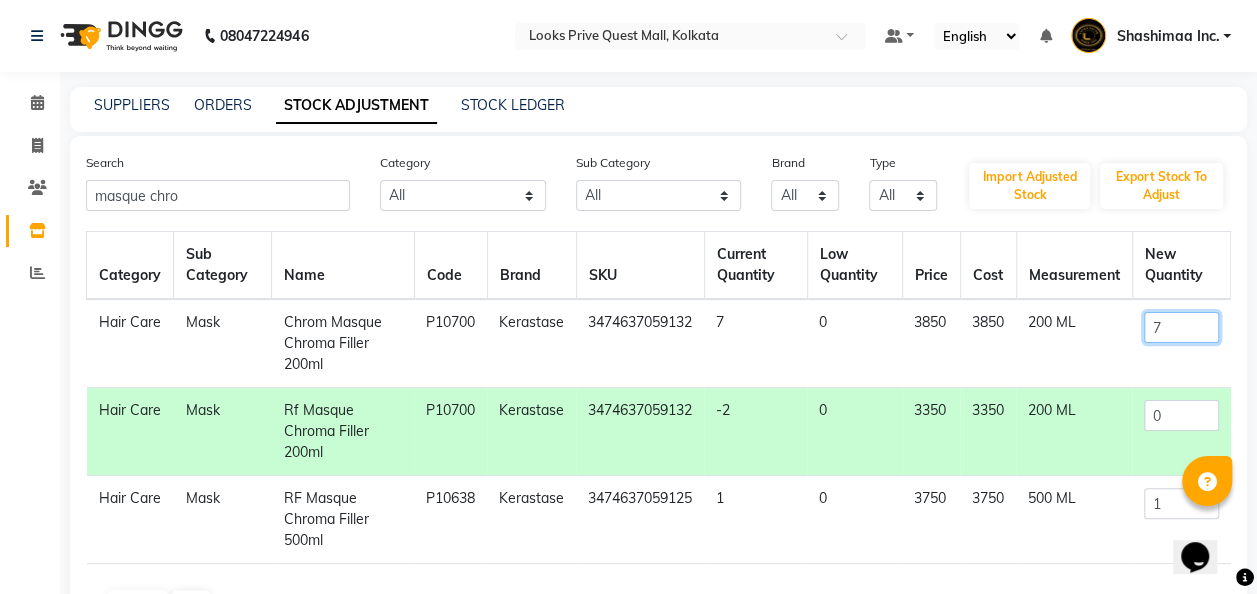 click on "7" 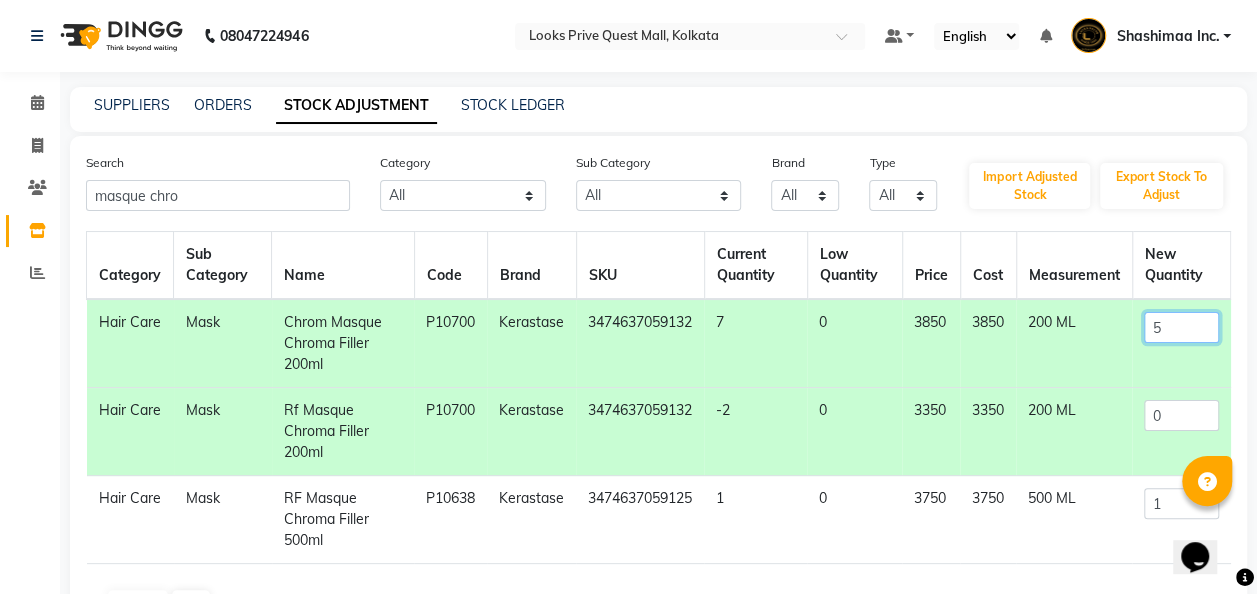 scroll, scrollTop: 147, scrollLeft: 0, axis: vertical 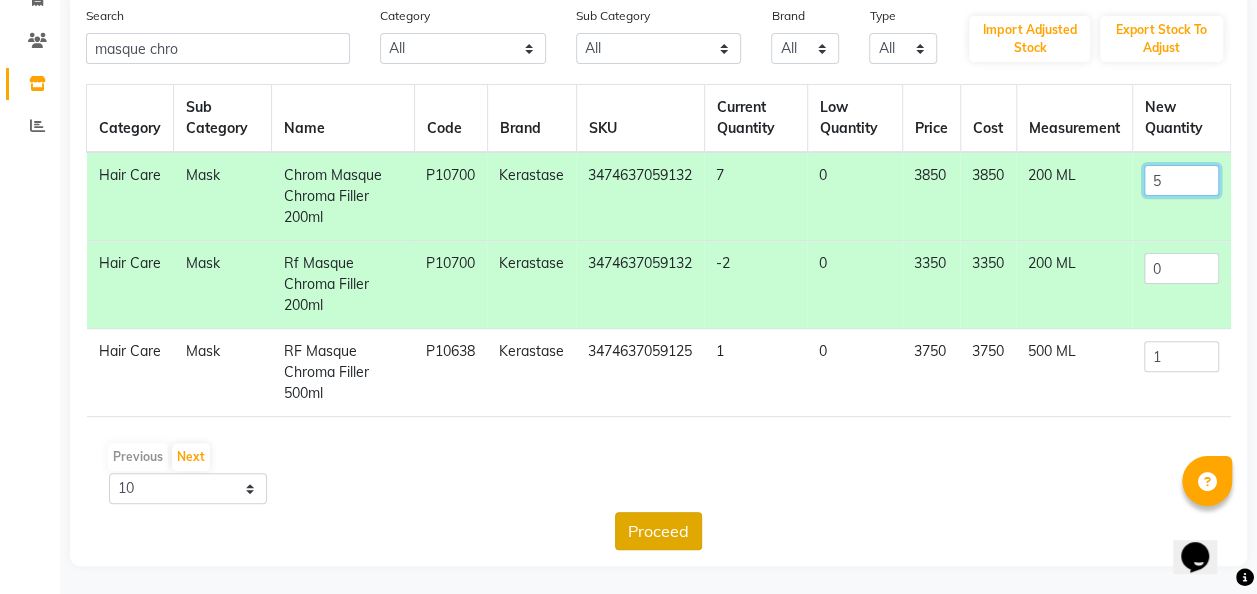 type on "5" 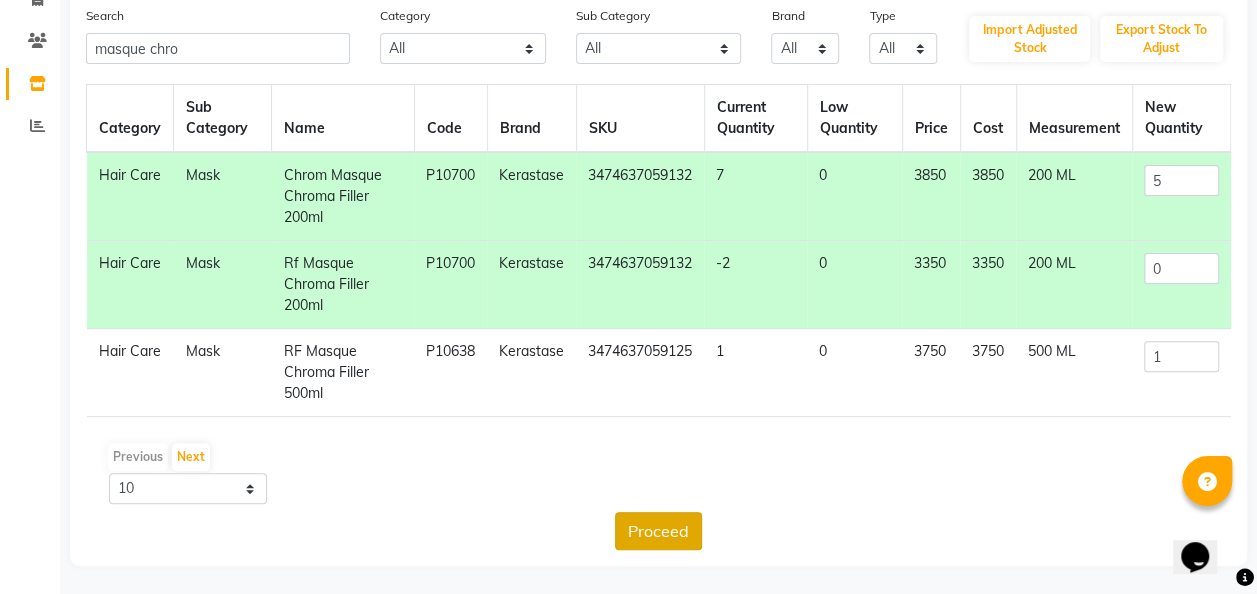 click on "Proceed" 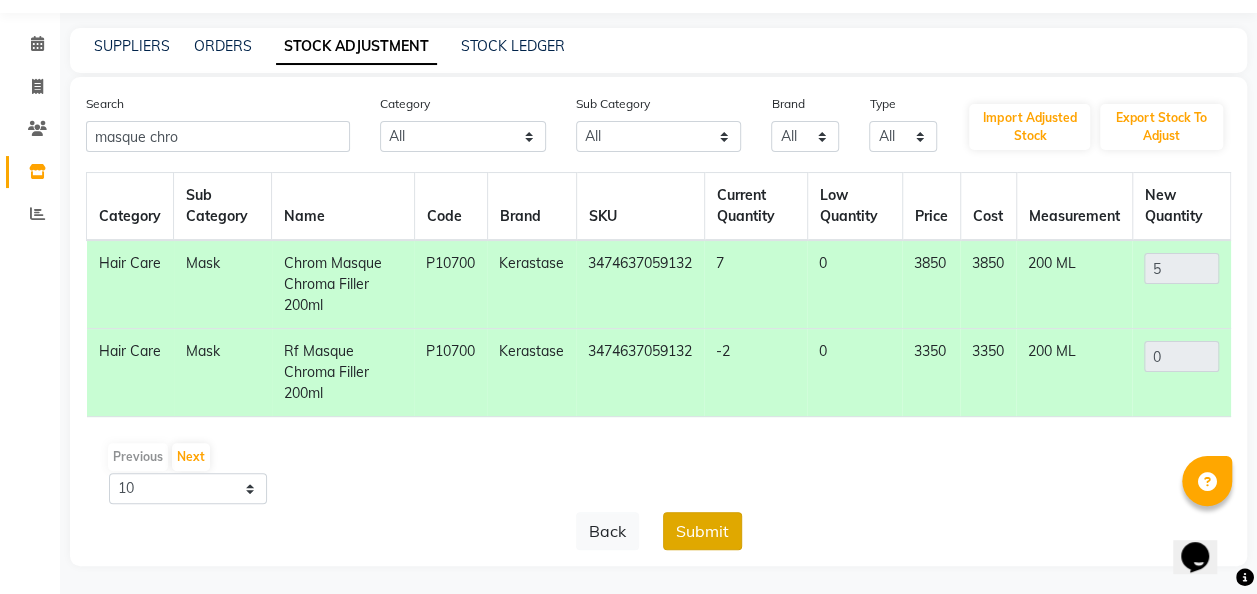 click on "Submit" 